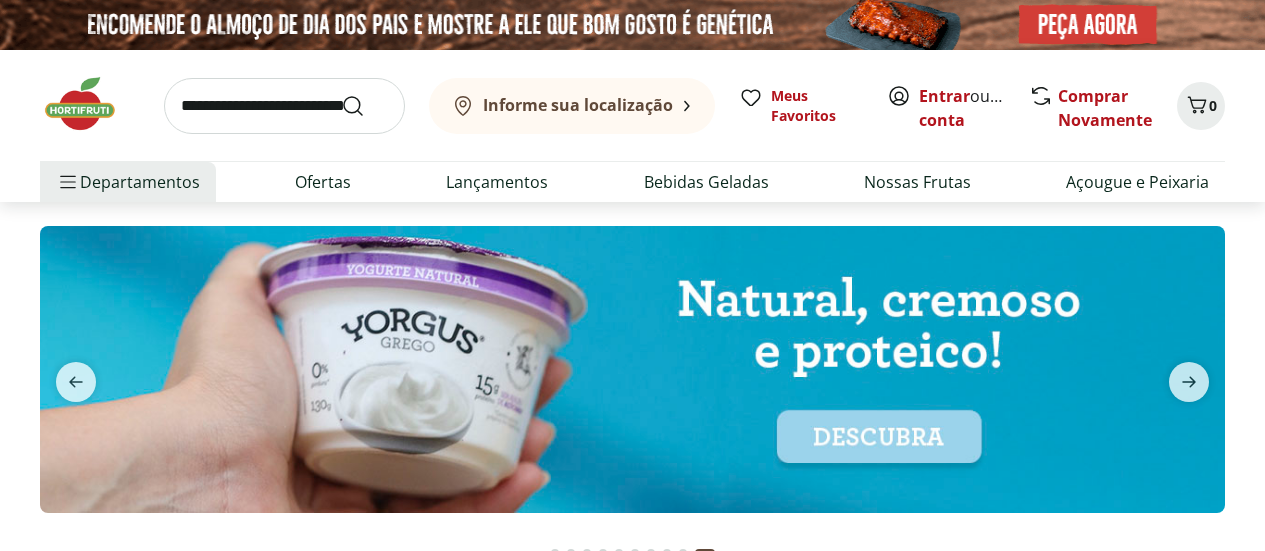 scroll, scrollTop: 0, scrollLeft: 0, axis: both 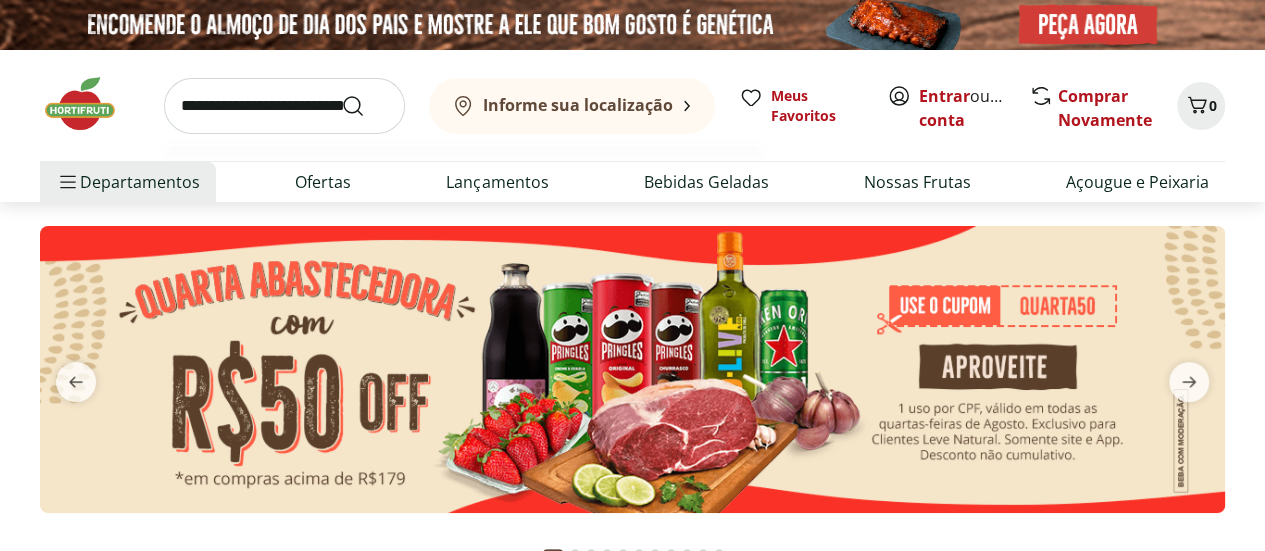 click at bounding box center (284, 106) 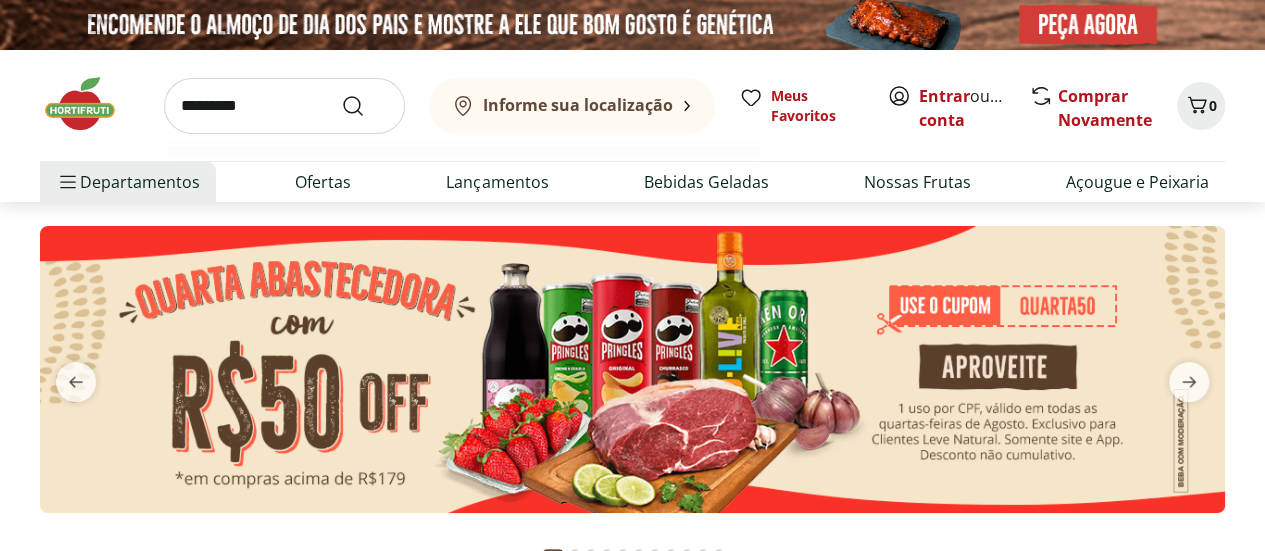 type on "*********" 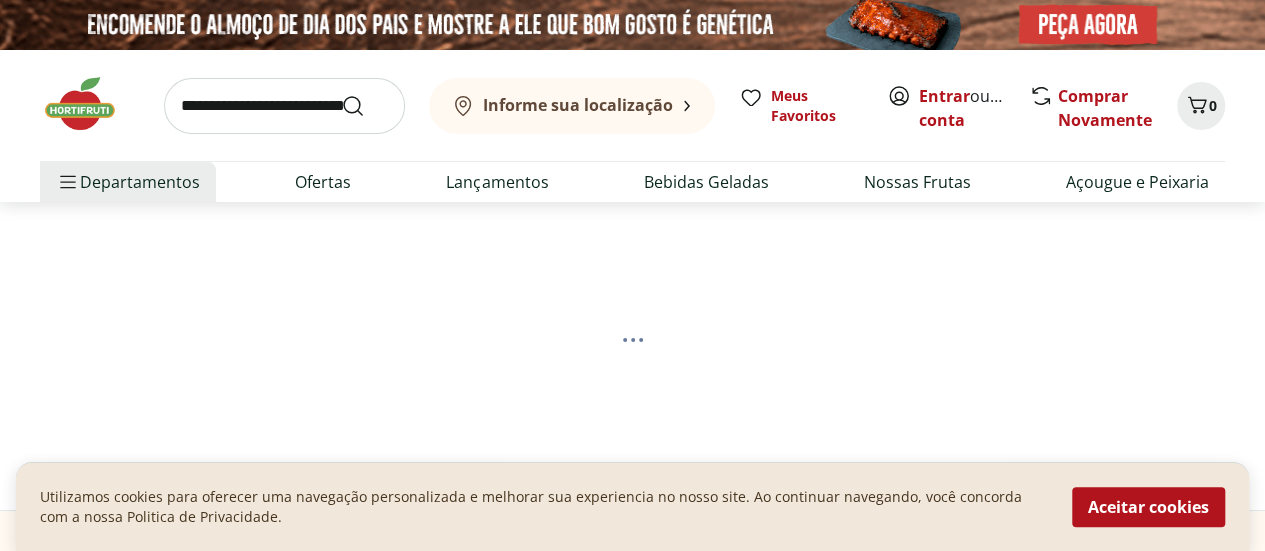 select on "**********" 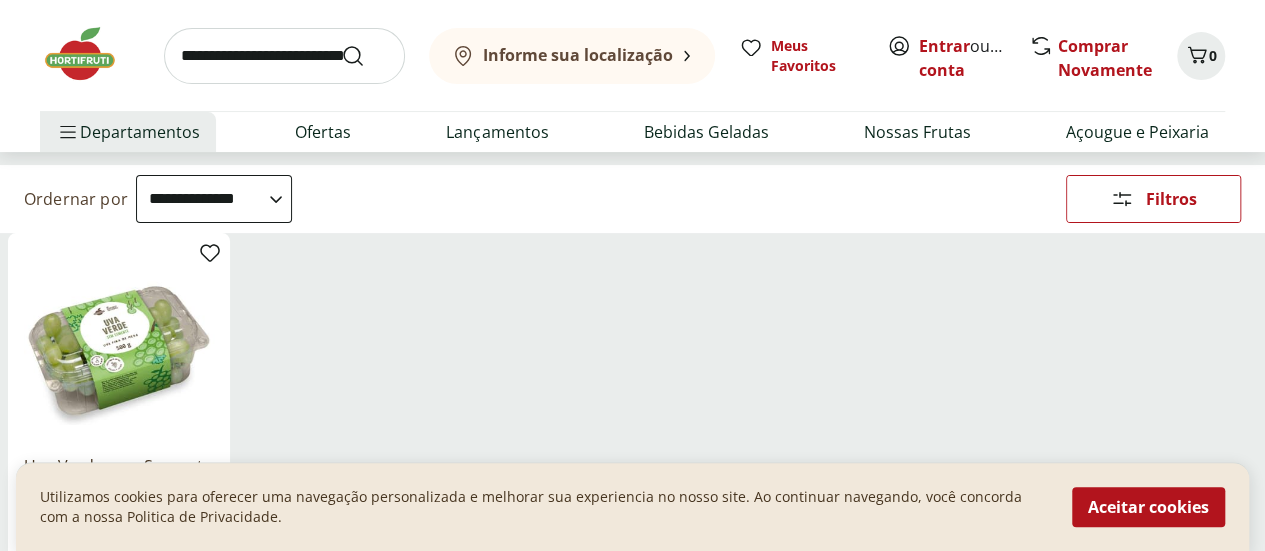 scroll, scrollTop: 328, scrollLeft: 0, axis: vertical 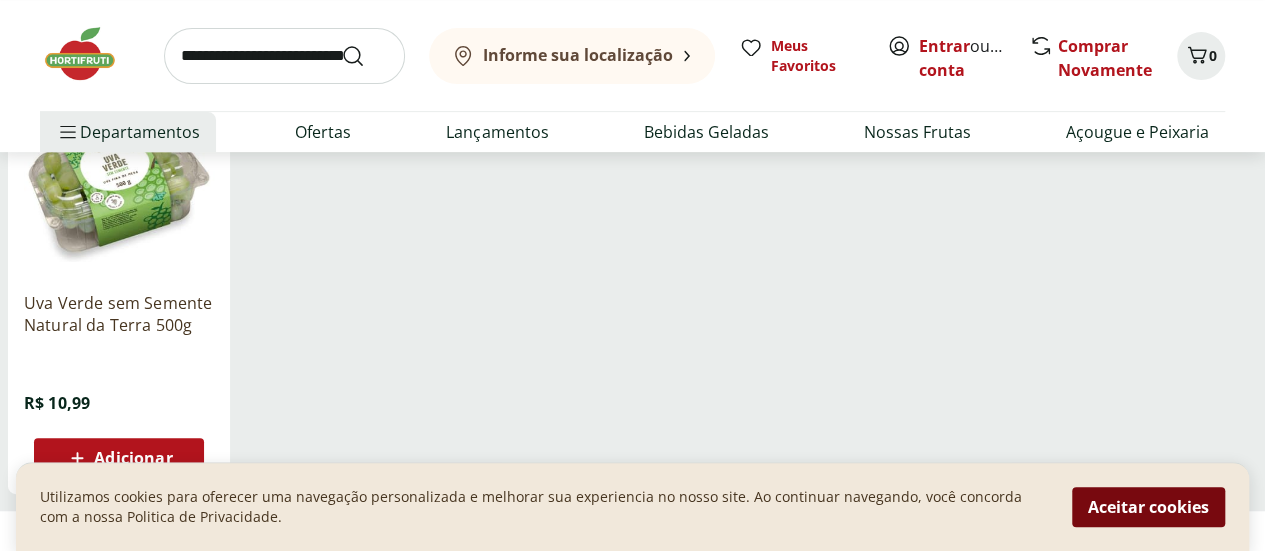 click on "Aceitar cookies" at bounding box center (1148, 507) 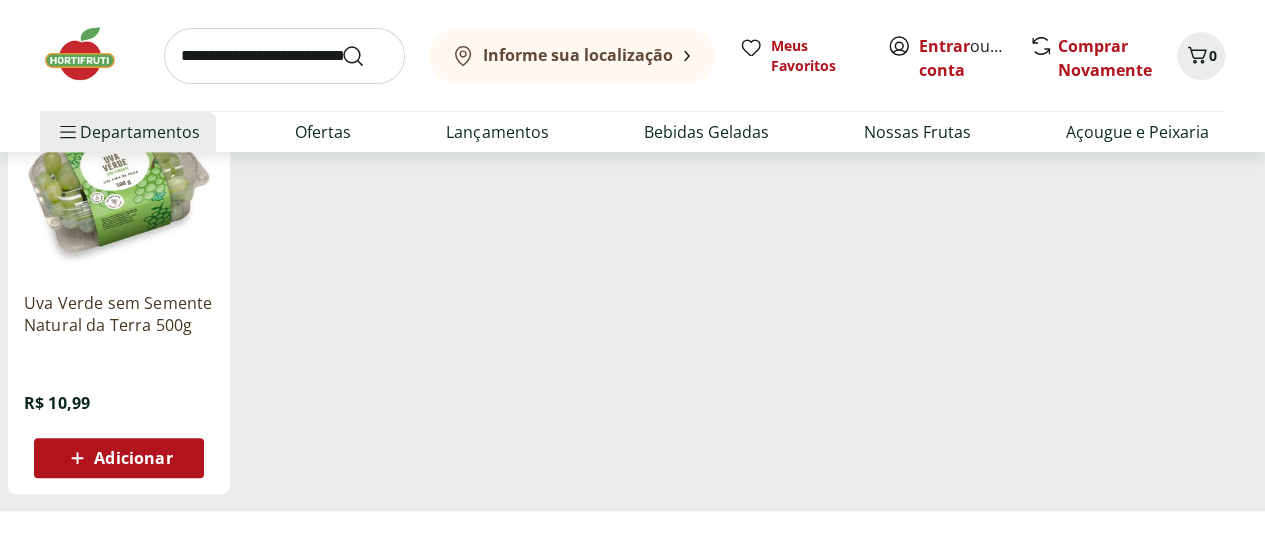 scroll, scrollTop: 0, scrollLeft: 0, axis: both 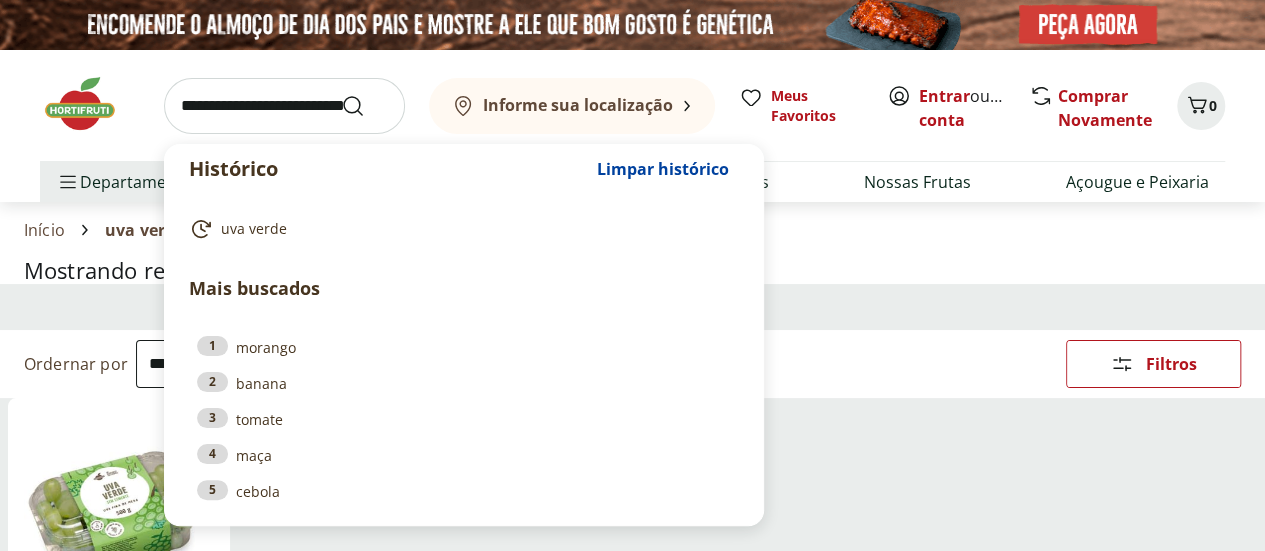 click at bounding box center (284, 106) 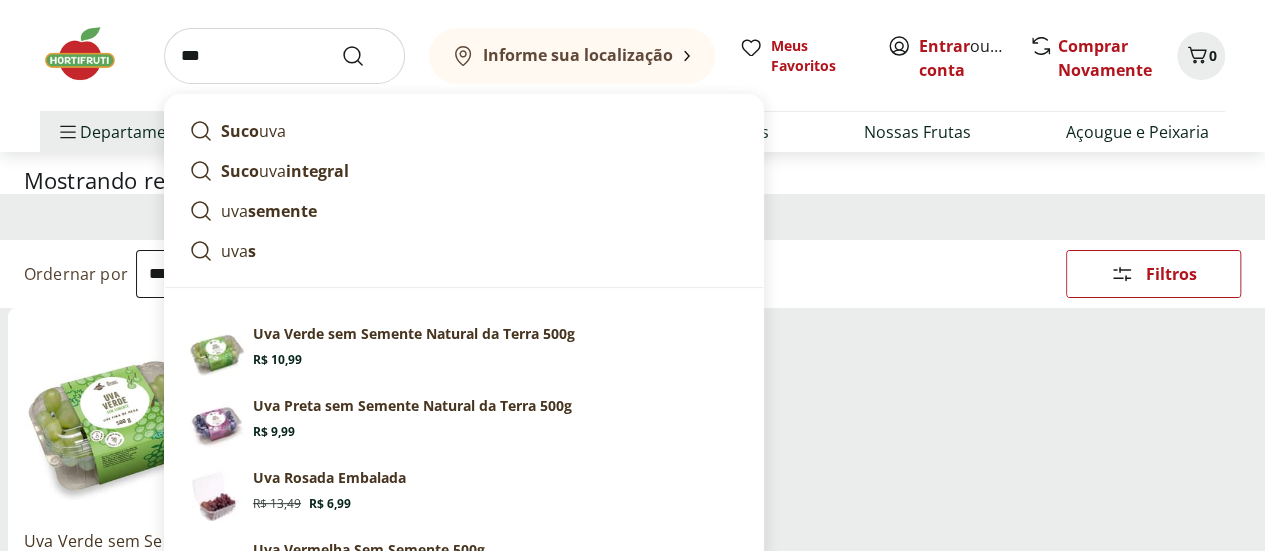 scroll, scrollTop: 92, scrollLeft: 0, axis: vertical 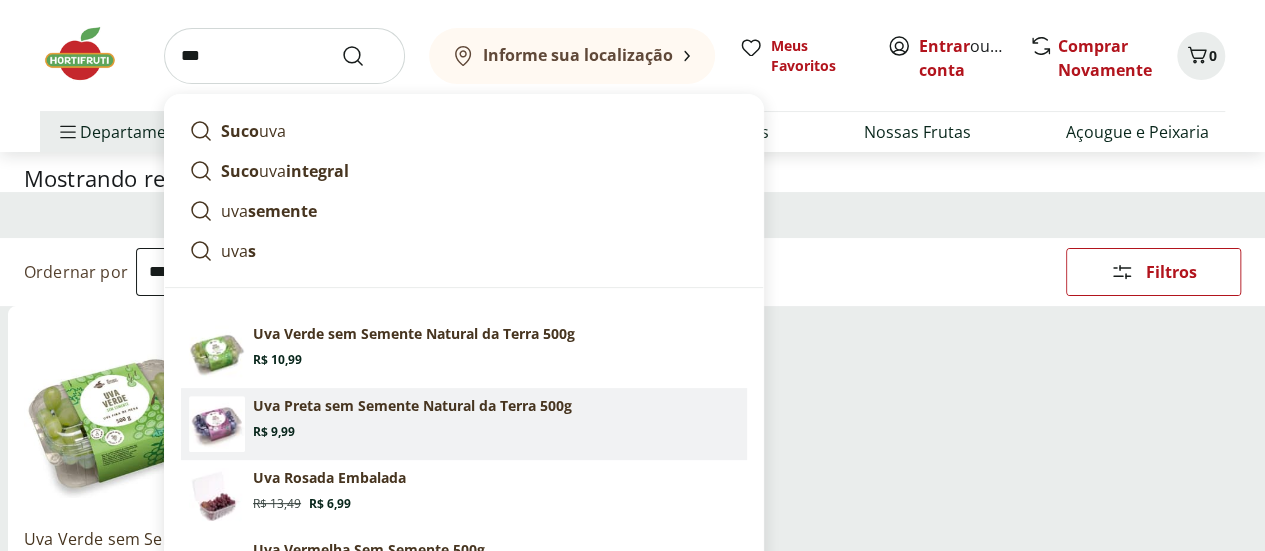 click on "Uva Preta sem Semente Natural da Terra 500g" at bounding box center [412, 406] 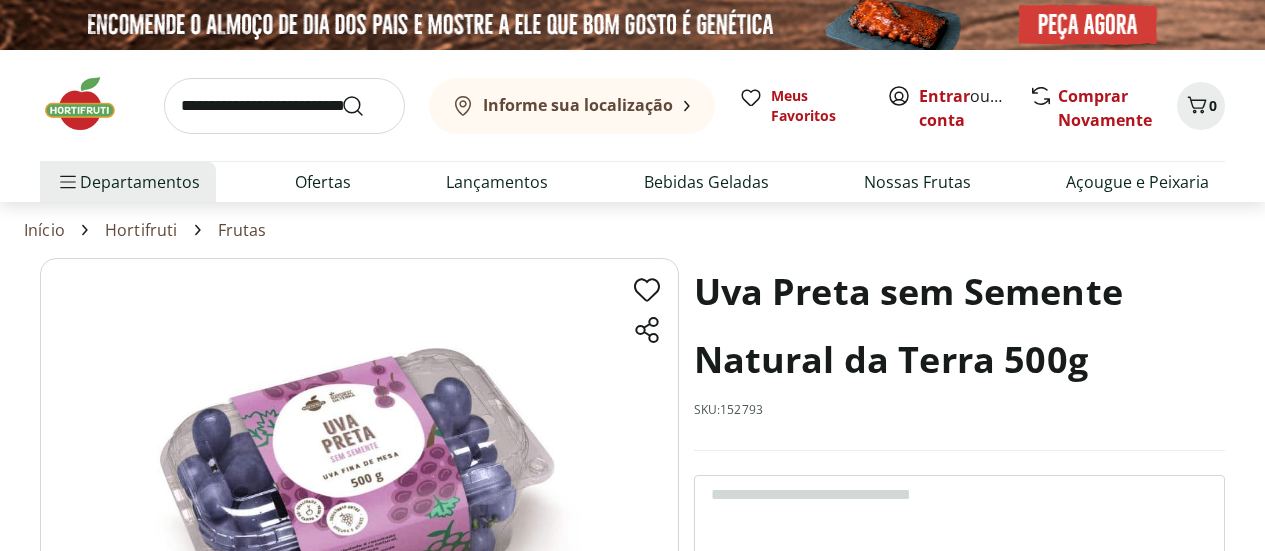 scroll, scrollTop: 0, scrollLeft: 0, axis: both 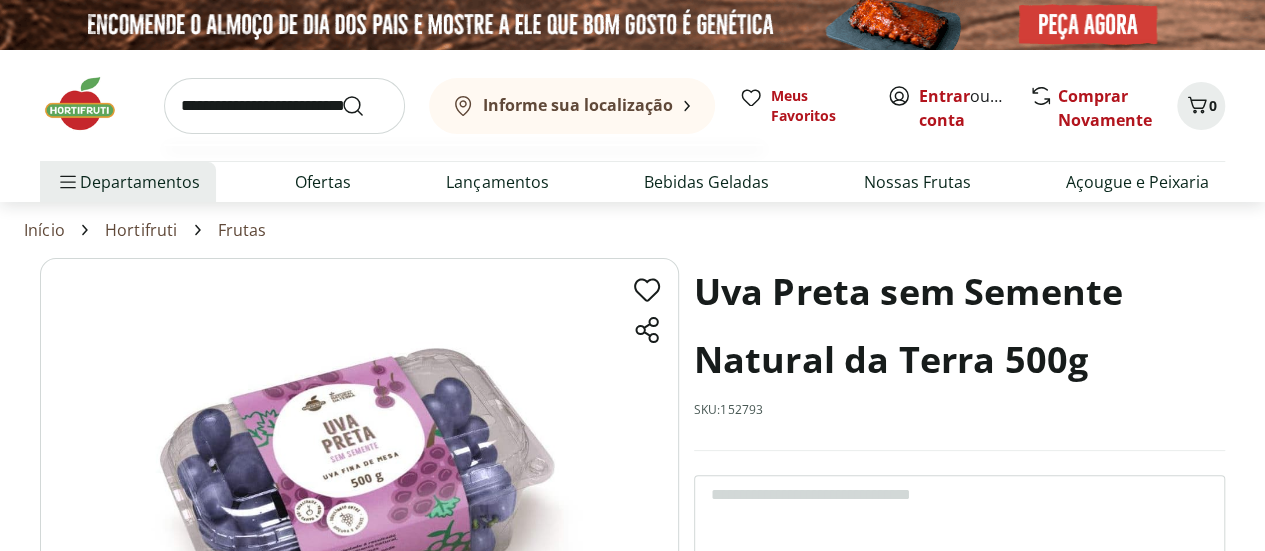 click at bounding box center (284, 106) 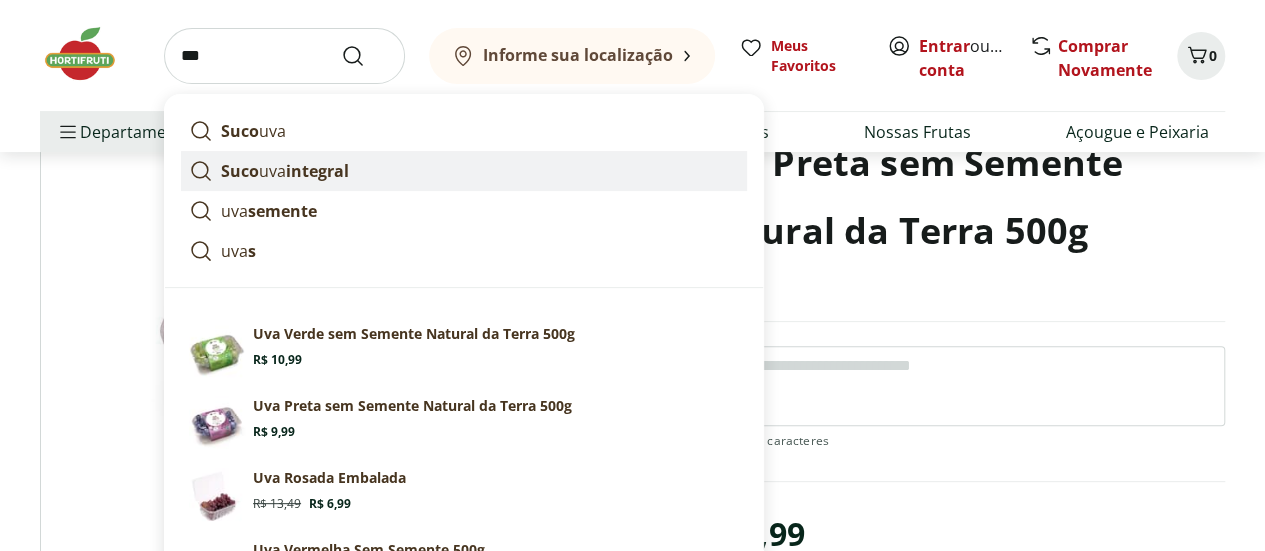 scroll, scrollTop: 136, scrollLeft: 0, axis: vertical 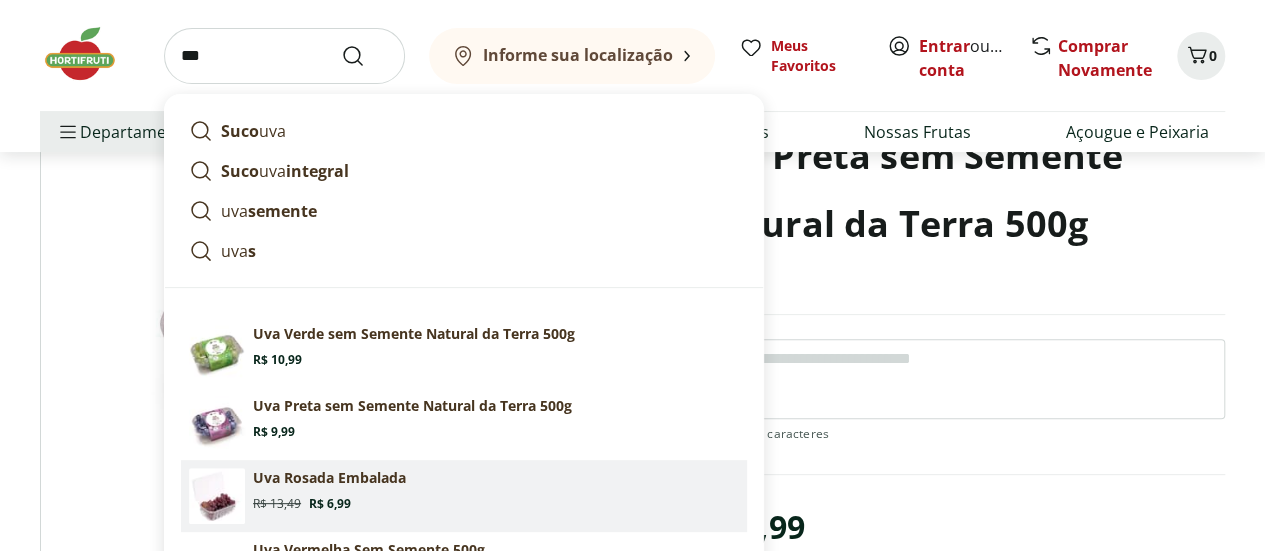click on "Uva Rosada Embalada" at bounding box center (329, 478) 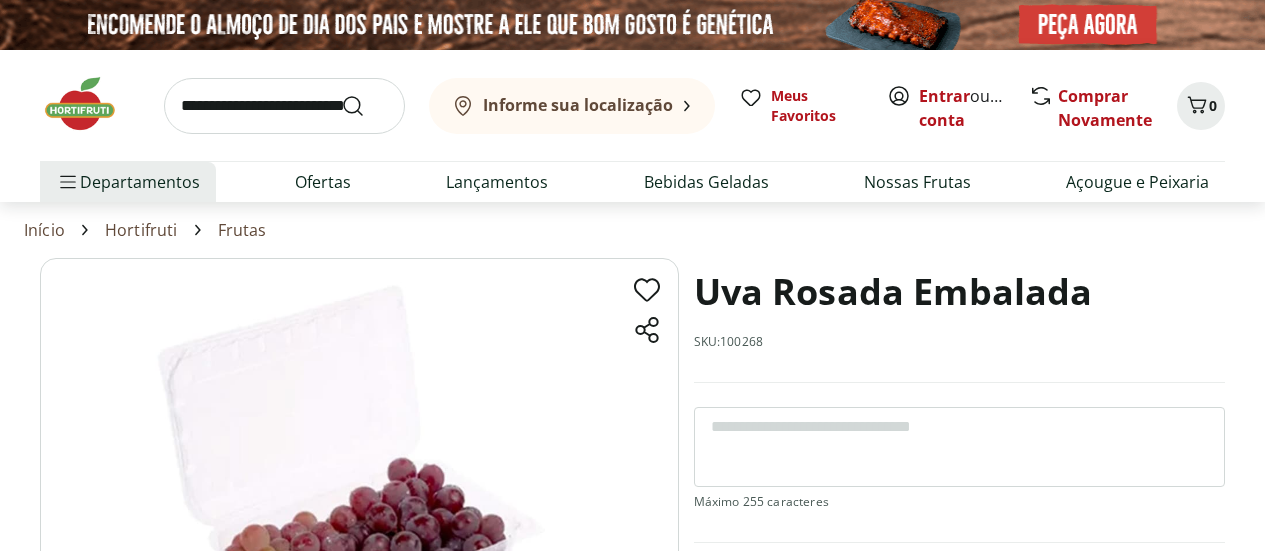 scroll, scrollTop: 0, scrollLeft: 0, axis: both 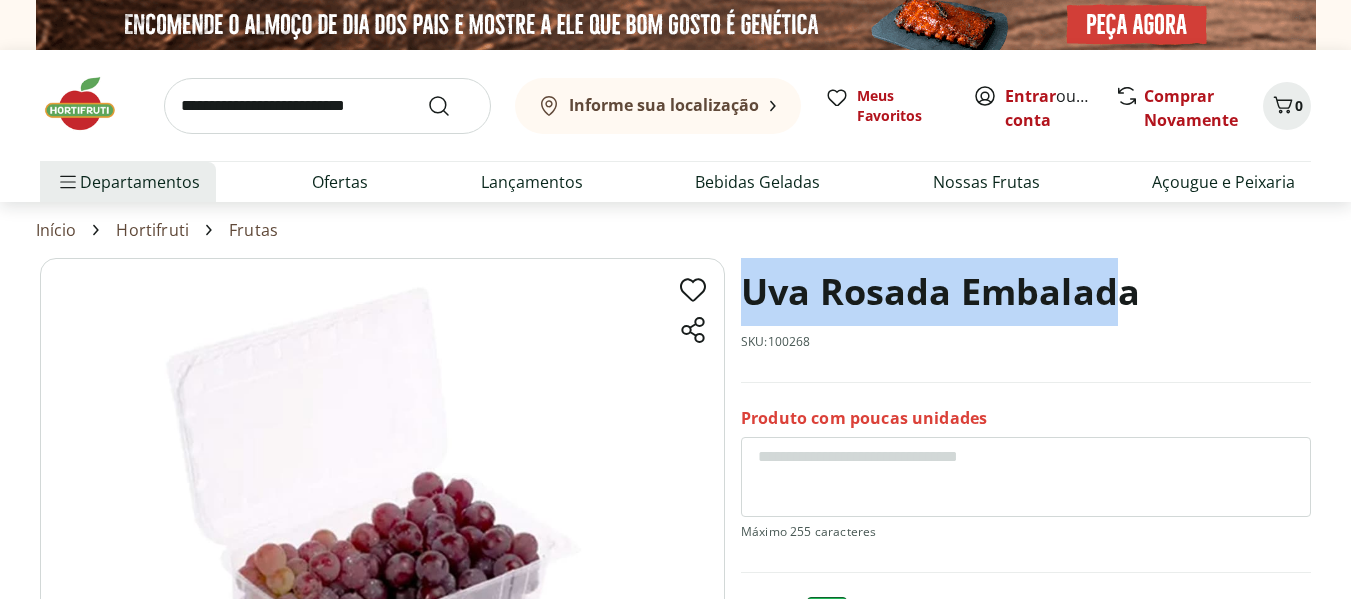 drag, startPoint x: 748, startPoint y: 293, endPoint x: 1120, endPoint y: 295, distance: 372.00537 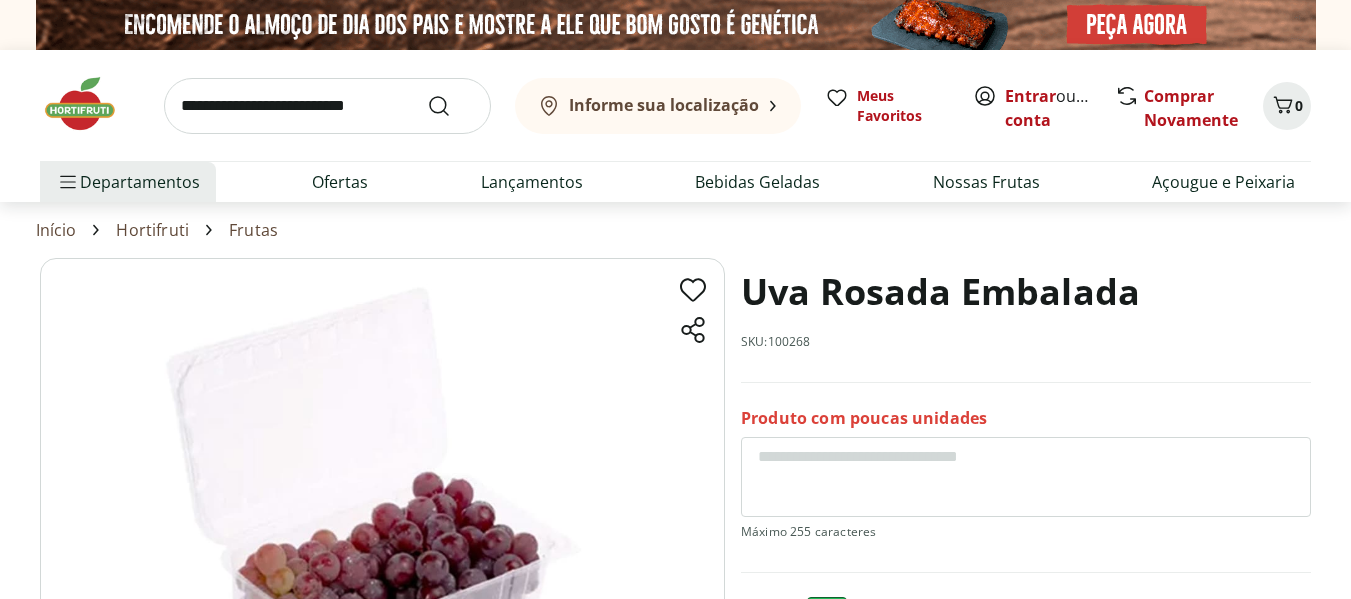 click on "SKU:  100268" at bounding box center (776, 342) 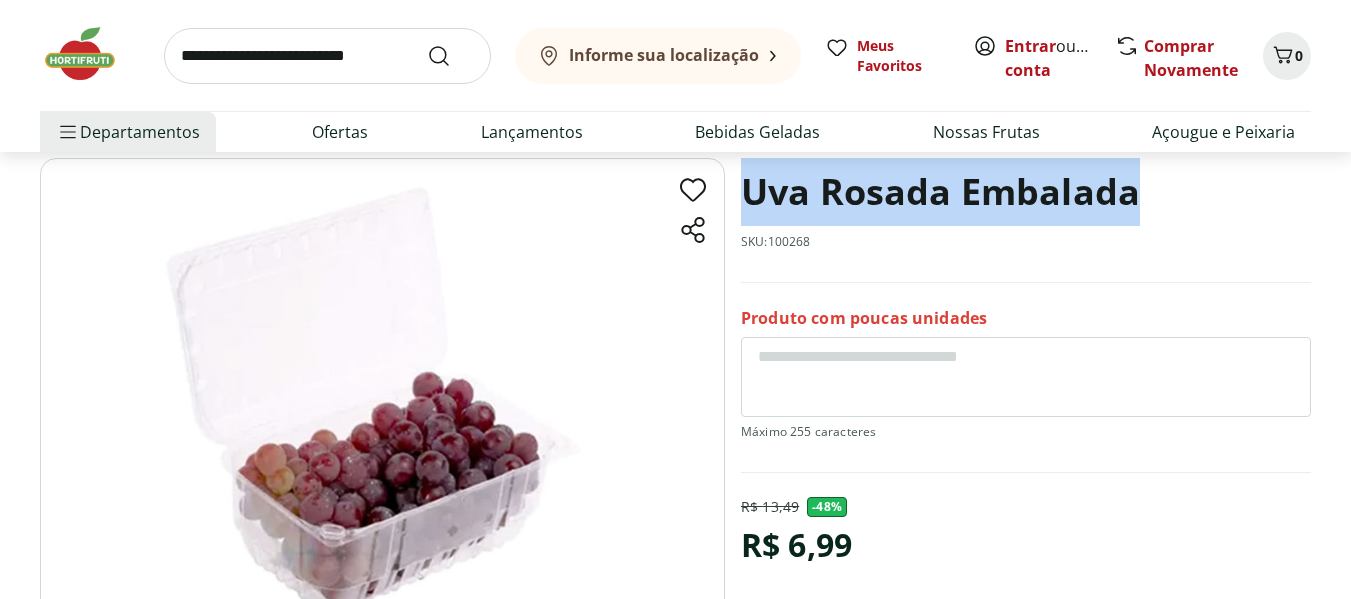 drag, startPoint x: 1148, startPoint y: 202, endPoint x: 754, endPoint y: 206, distance: 394.0203 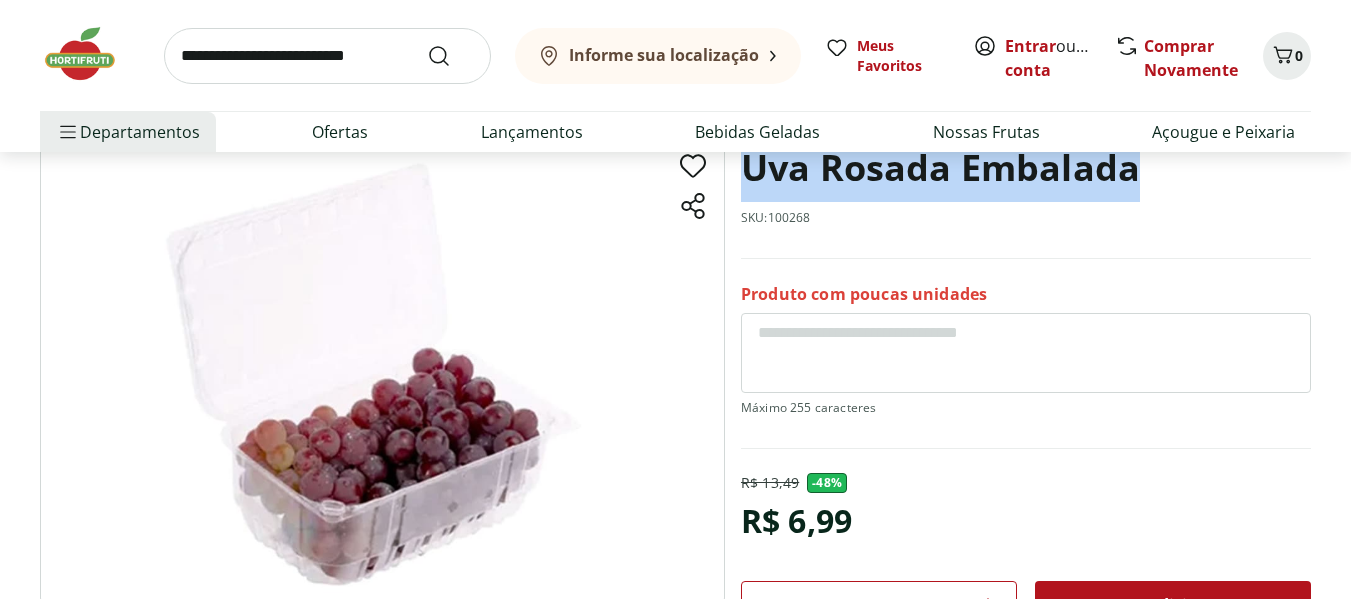 scroll, scrollTop: 300, scrollLeft: 0, axis: vertical 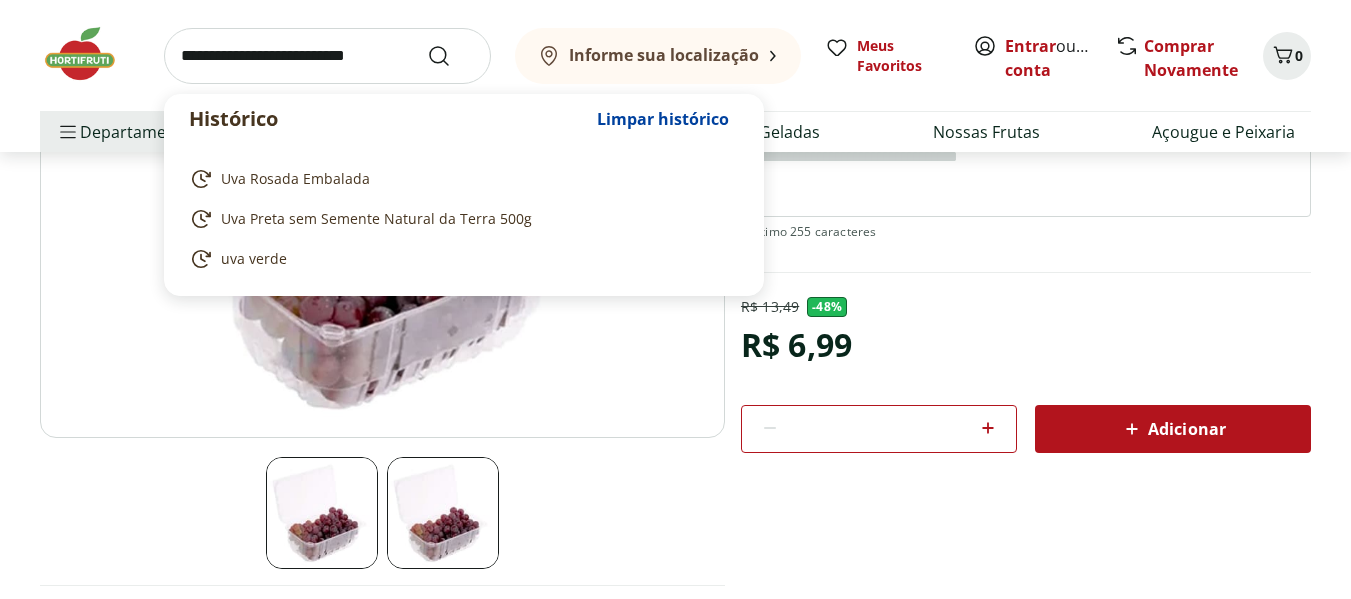 click at bounding box center [327, 56] 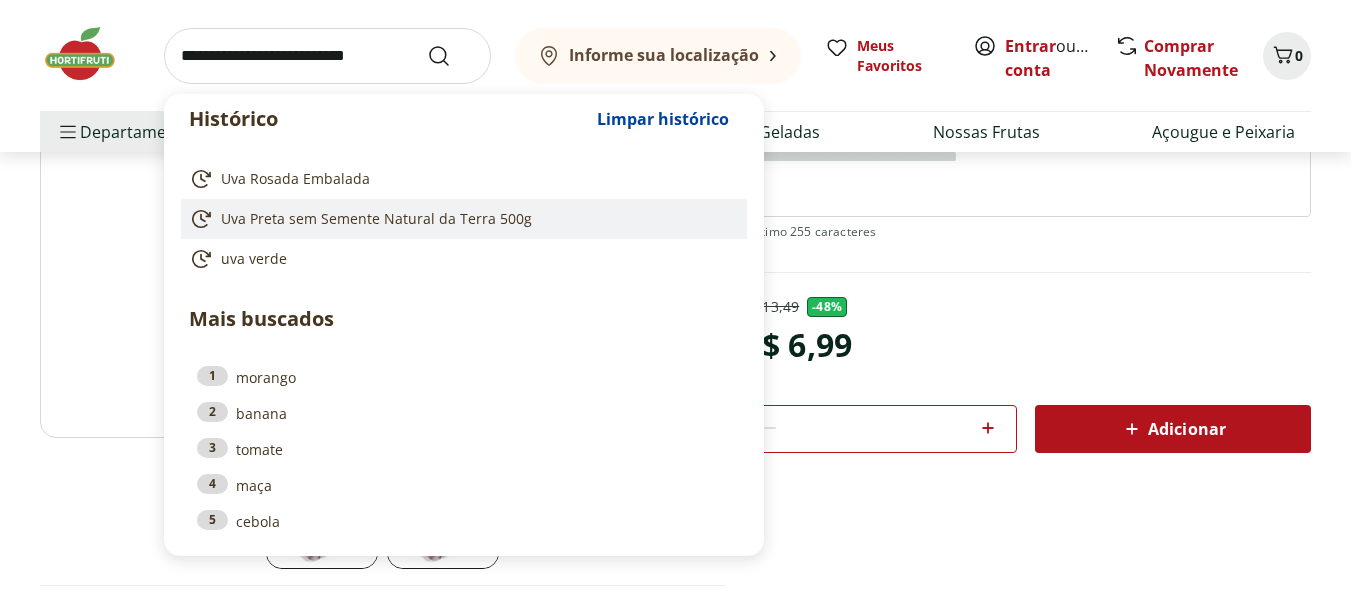 click on "Uva Preta sem Semente Natural da Terra 500g" at bounding box center (376, 219) 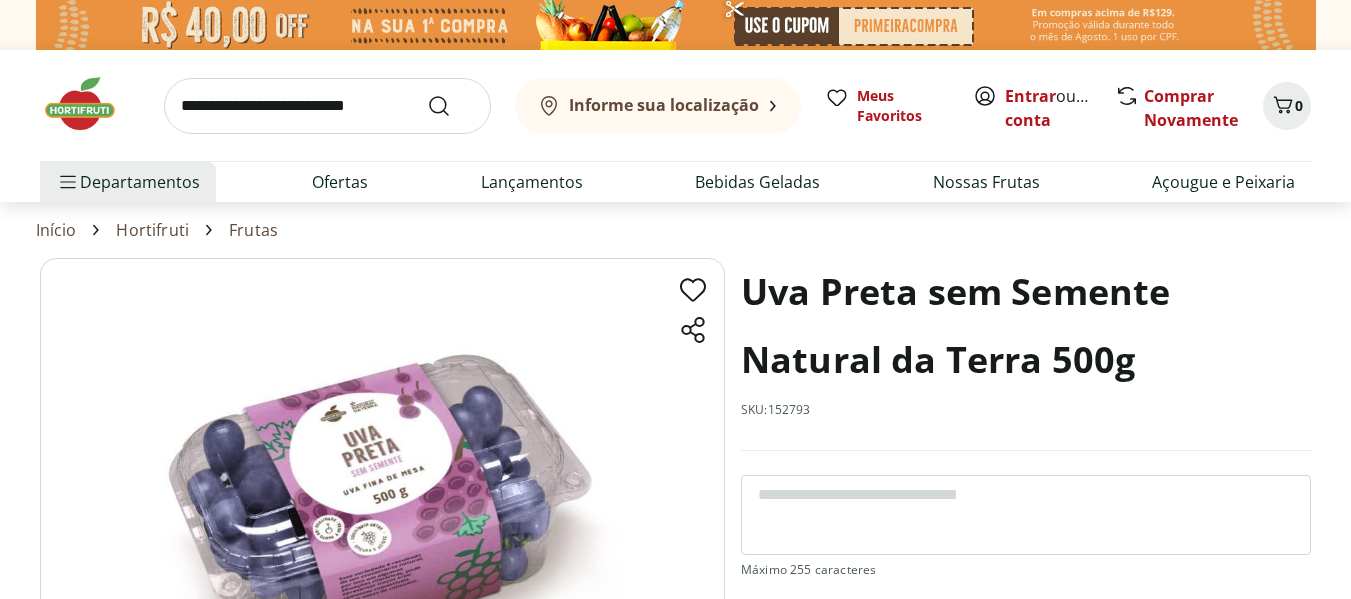 scroll, scrollTop: 0, scrollLeft: 0, axis: both 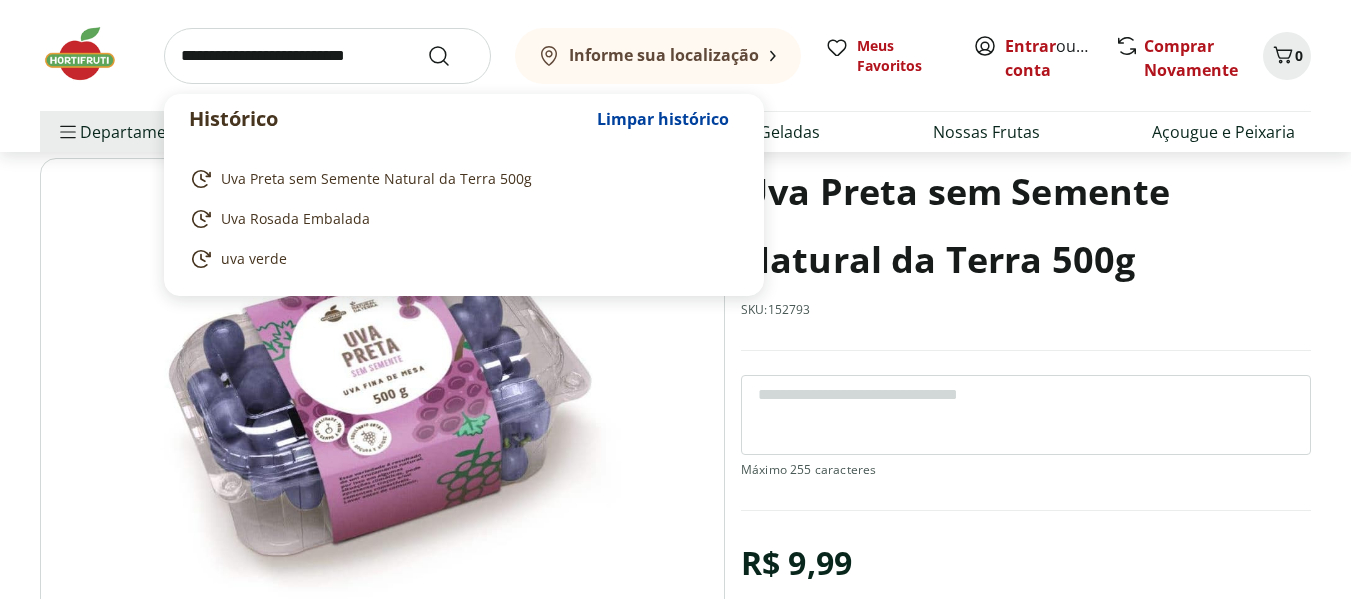 click at bounding box center (327, 56) 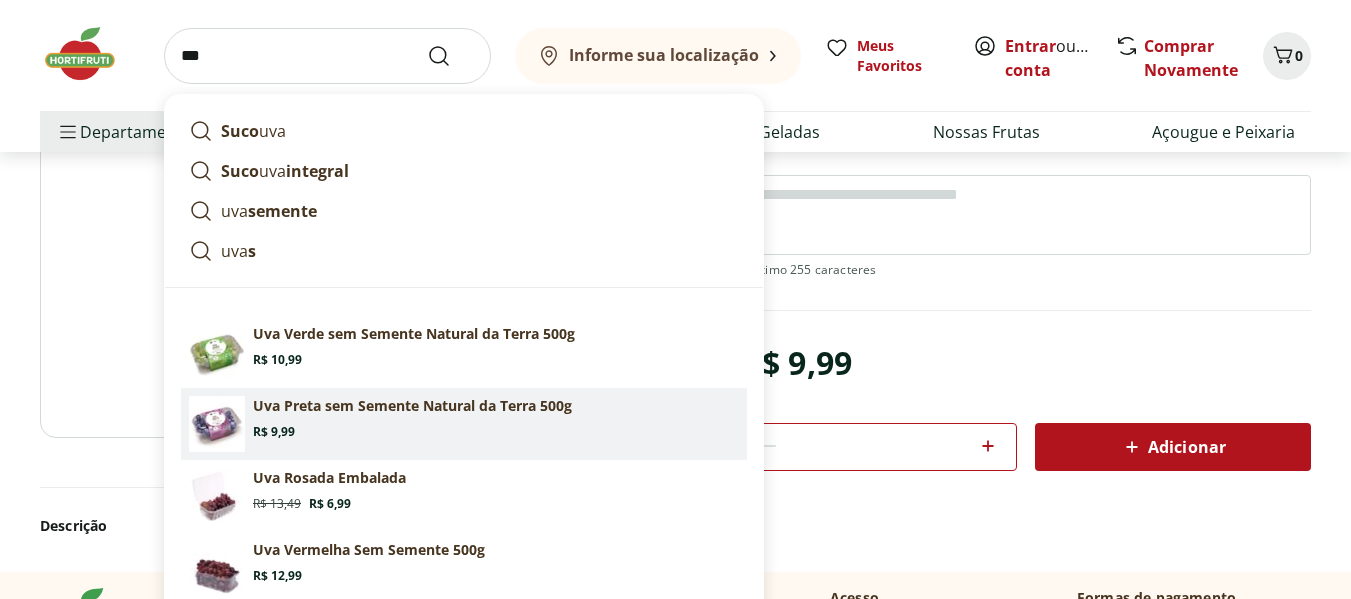 scroll, scrollTop: 400, scrollLeft: 0, axis: vertical 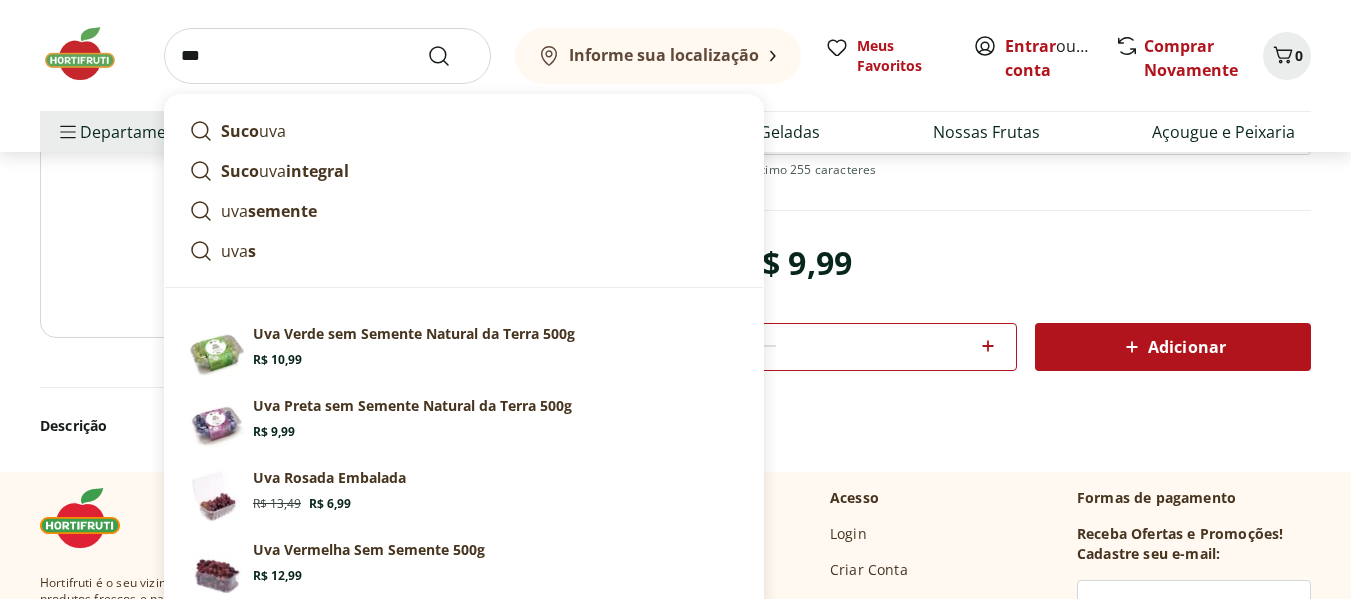 type on "***" 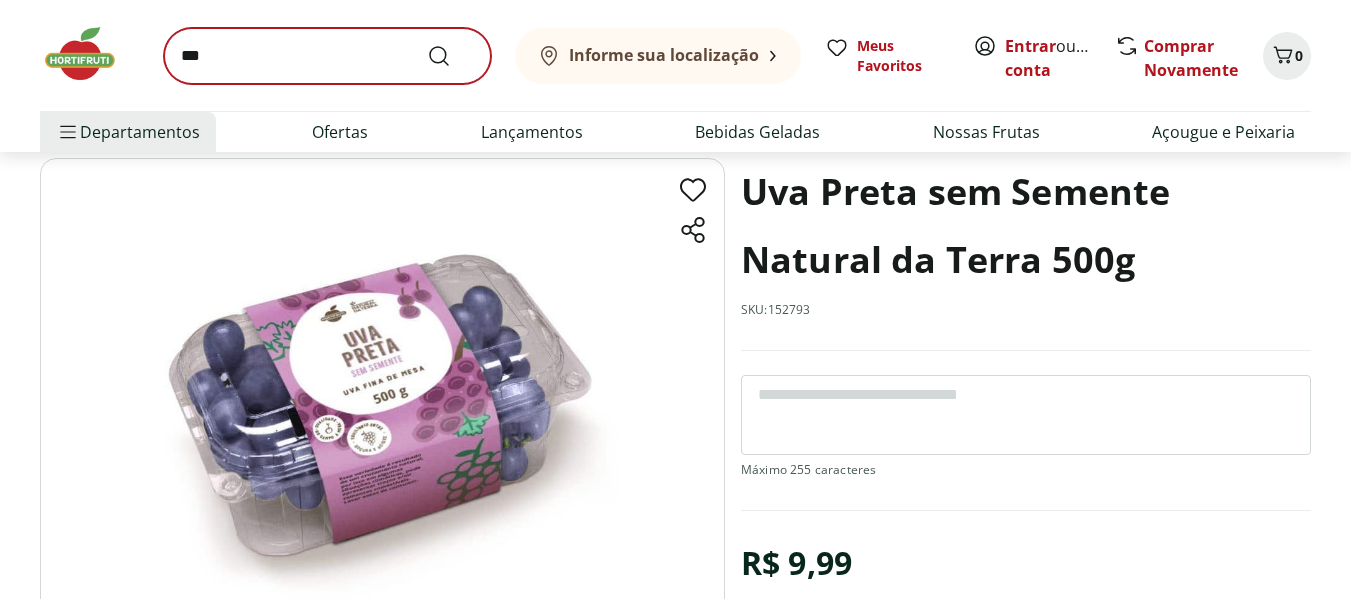 scroll, scrollTop: 13, scrollLeft: 0, axis: vertical 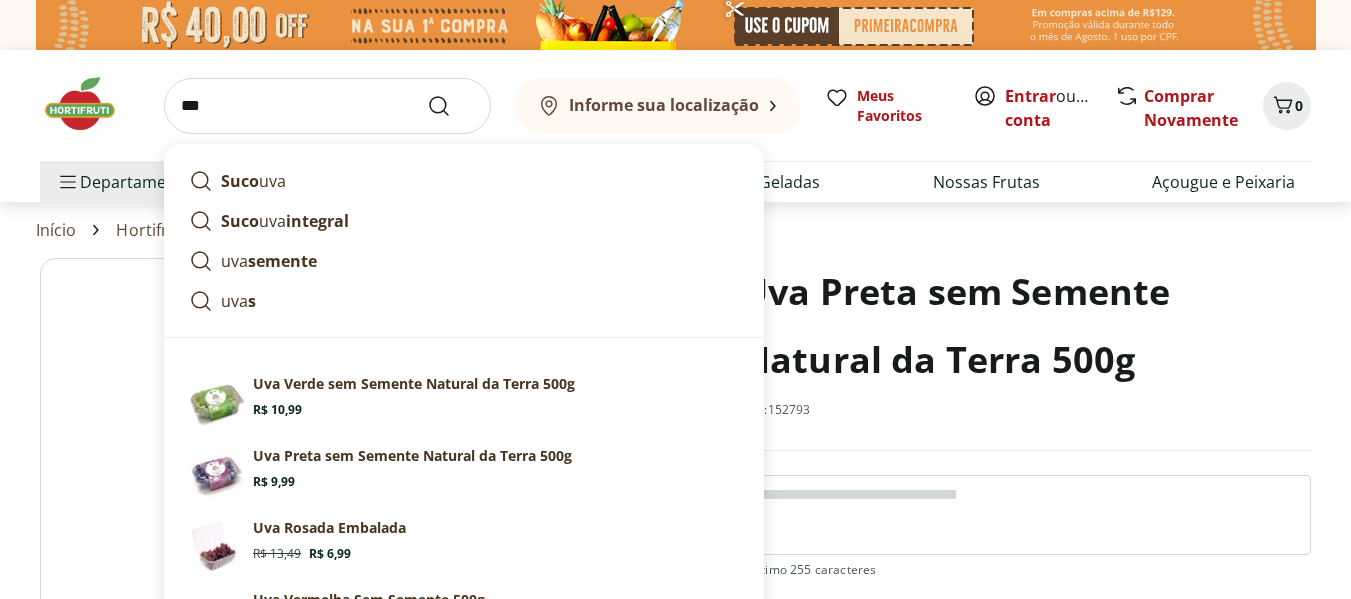 drag, startPoint x: 344, startPoint y: 75, endPoint x: 135, endPoint y: 81, distance: 209.0861 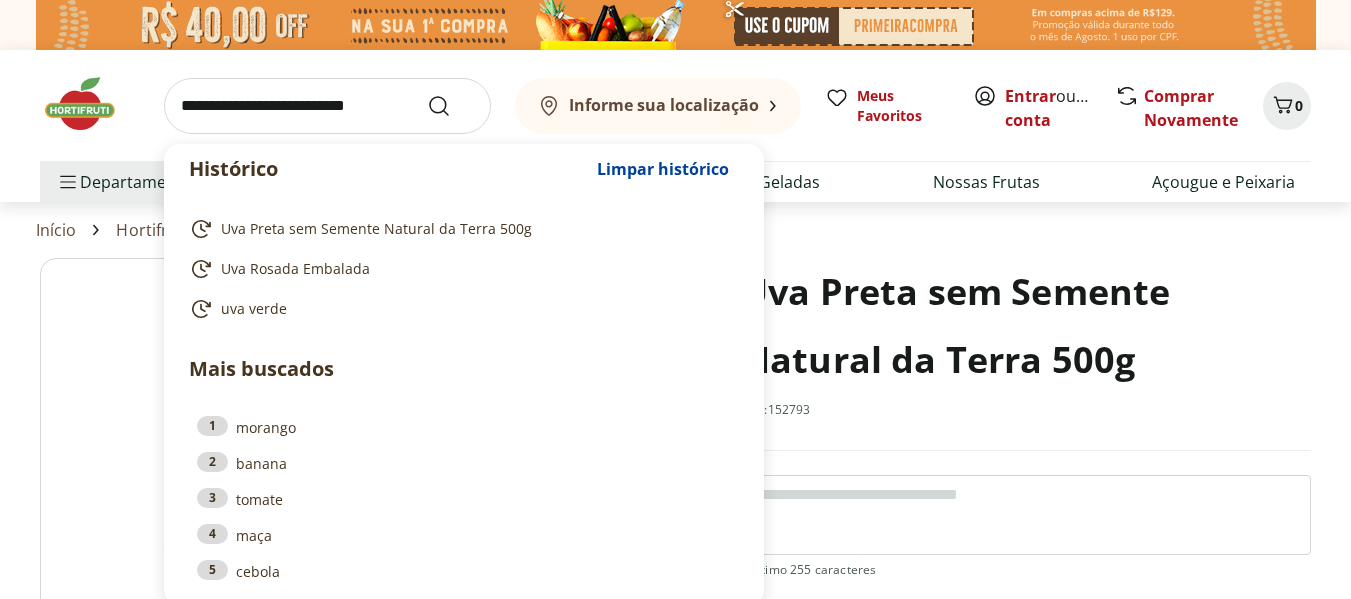 click on "Uva Preta sem Semente Natural da Terra 500g" at bounding box center [1026, 326] 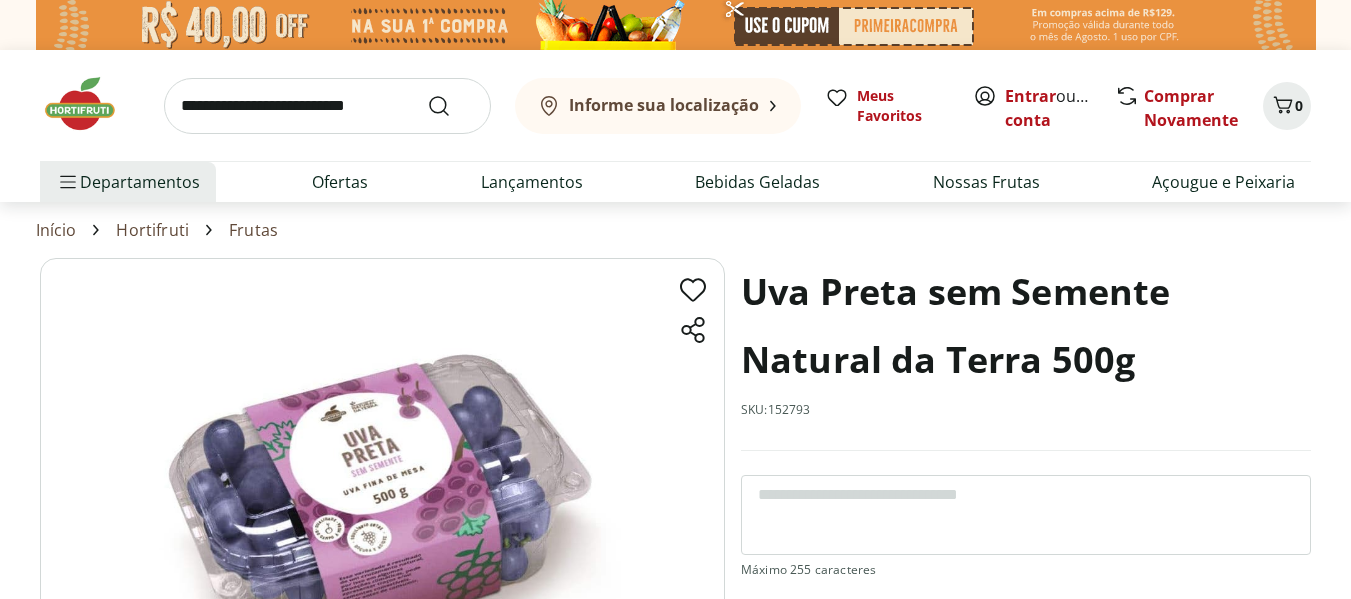 click at bounding box center [327, 106] 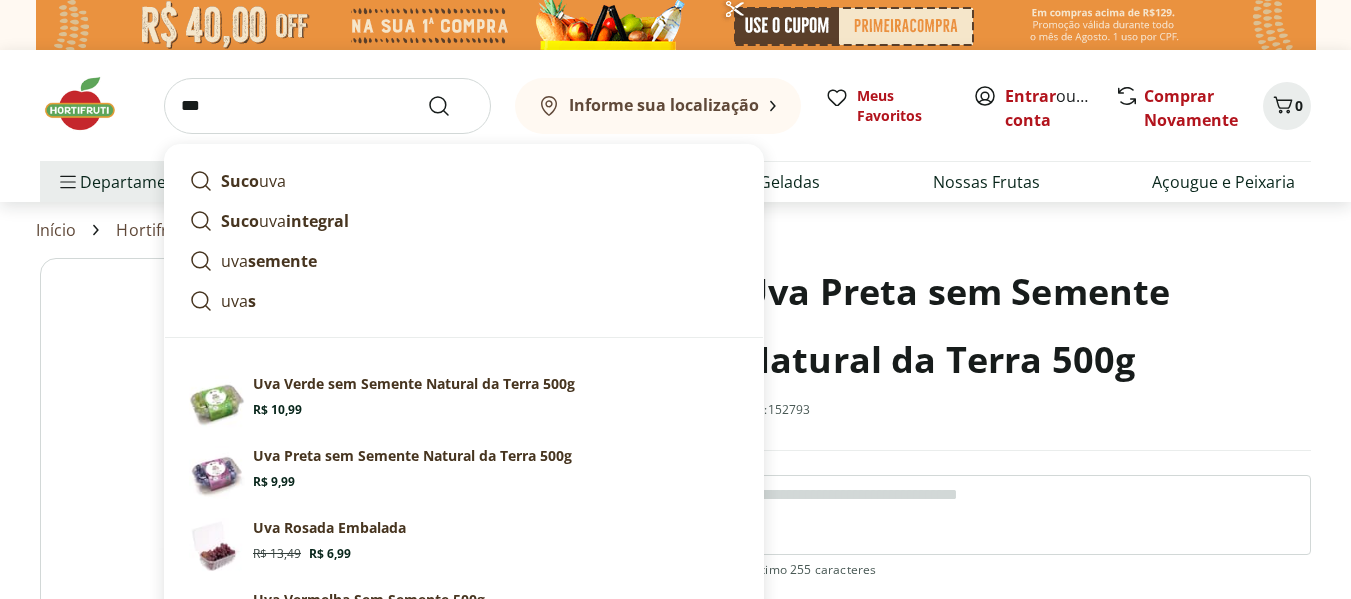 type on "***" 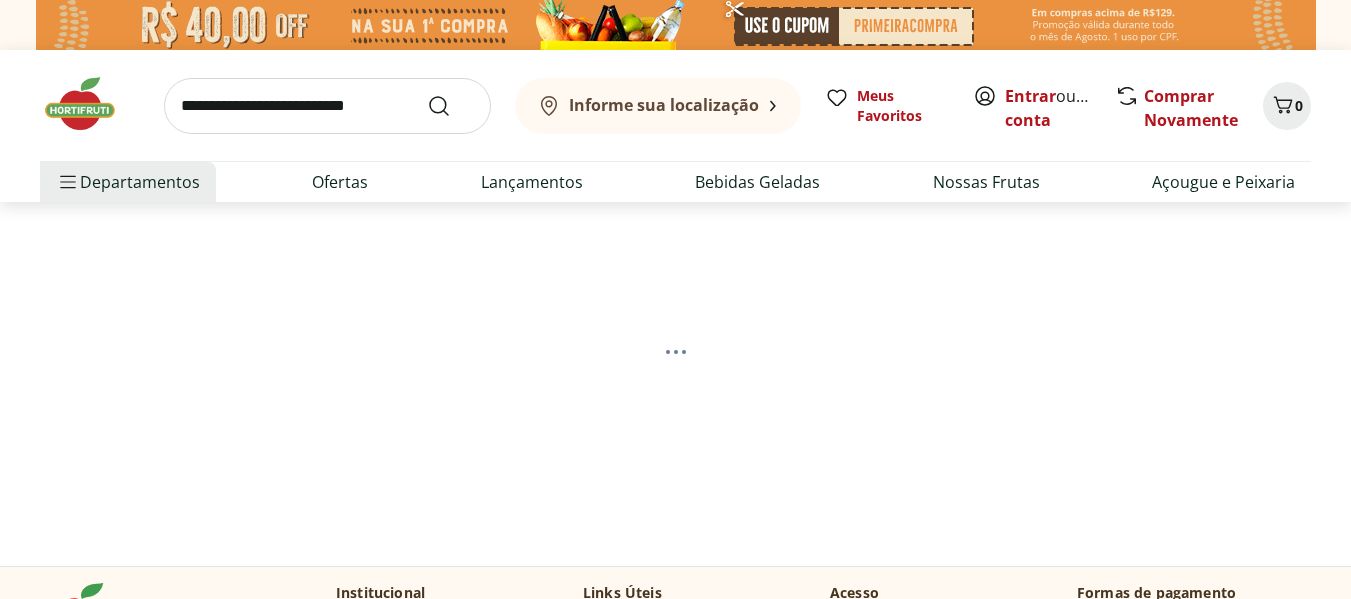 select on "**********" 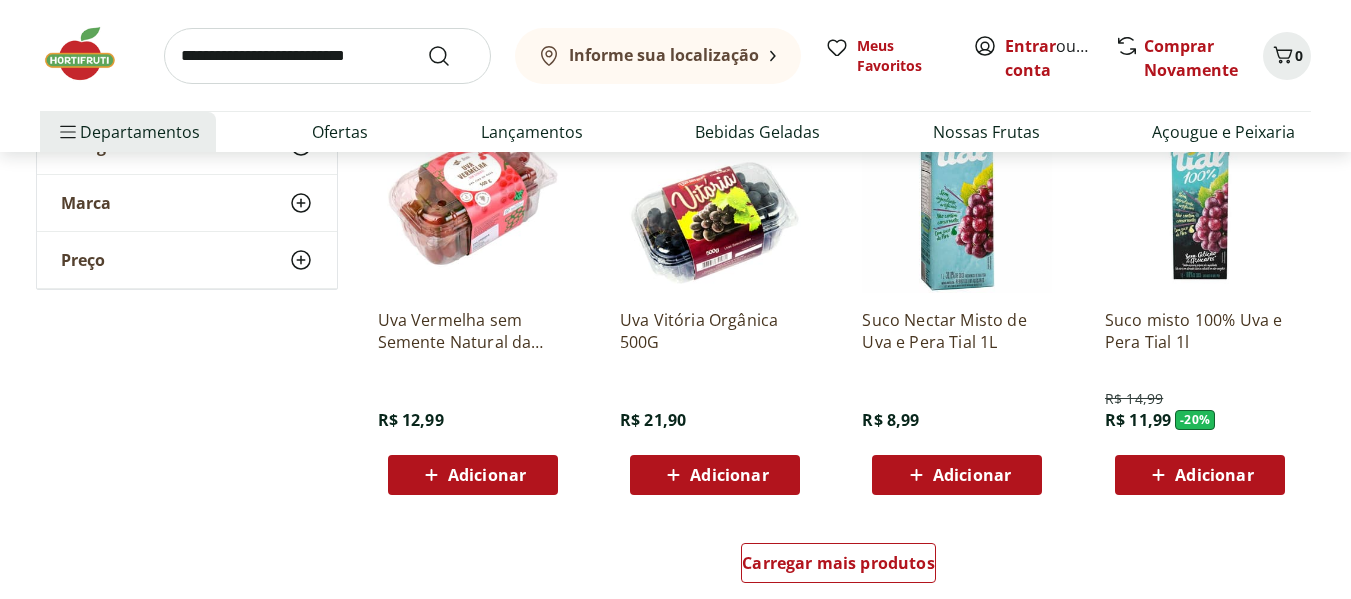 scroll, scrollTop: 1500, scrollLeft: 0, axis: vertical 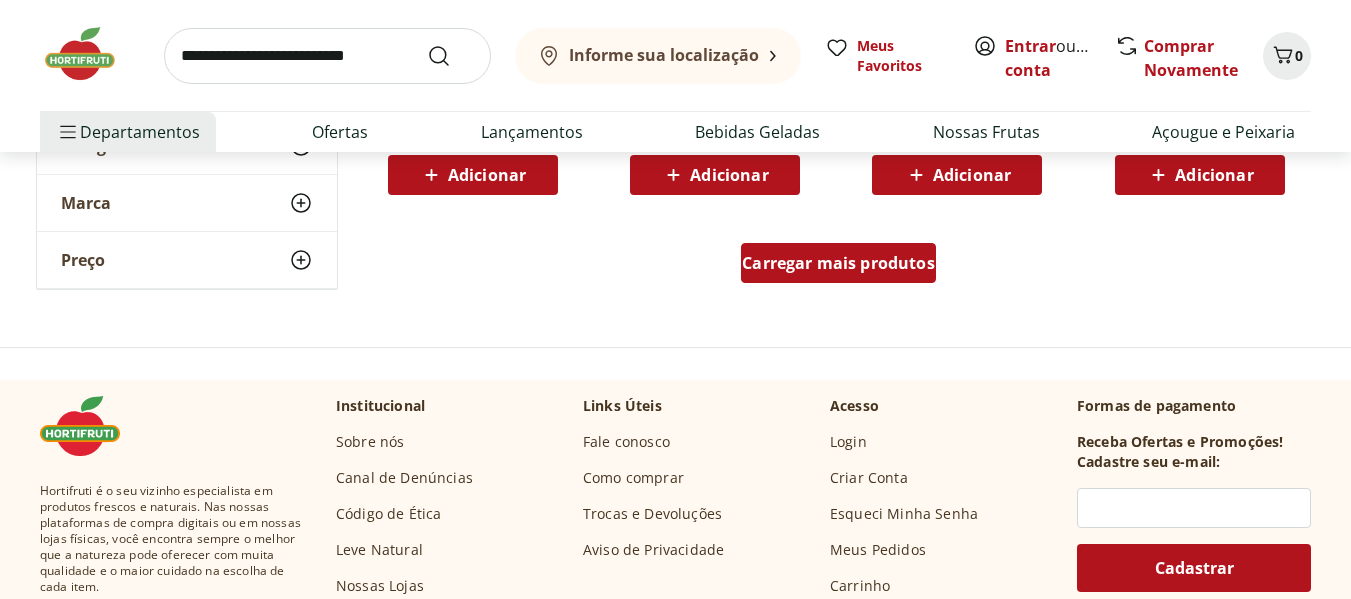 click on "Carregar mais produtos" at bounding box center [838, 263] 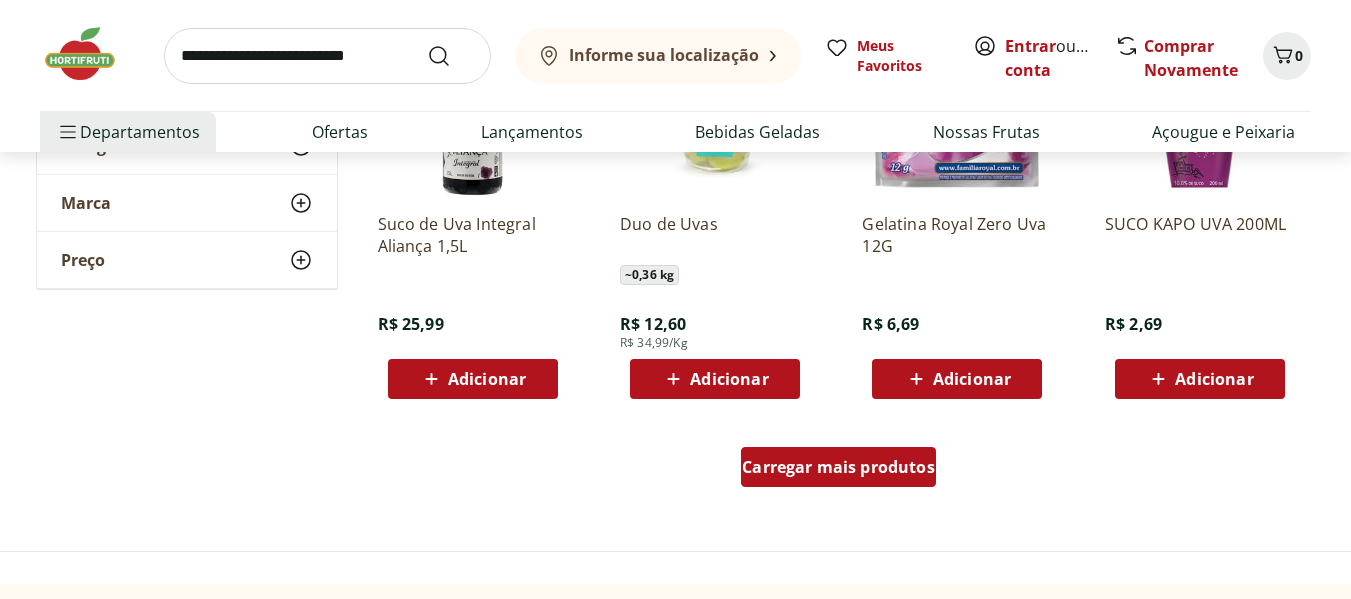 click on "Carregar mais produtos" at bounding box center [838, 467] 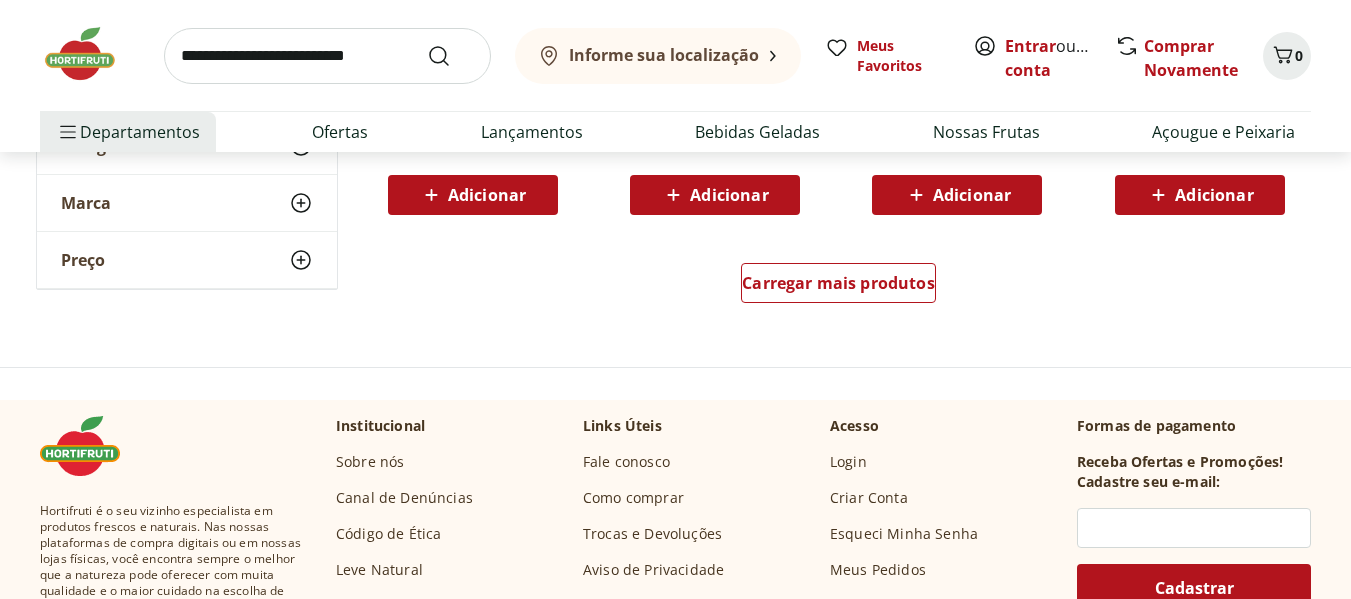 scroll, scrollTop: 4100, scrollLeft: 0, axis: vertical 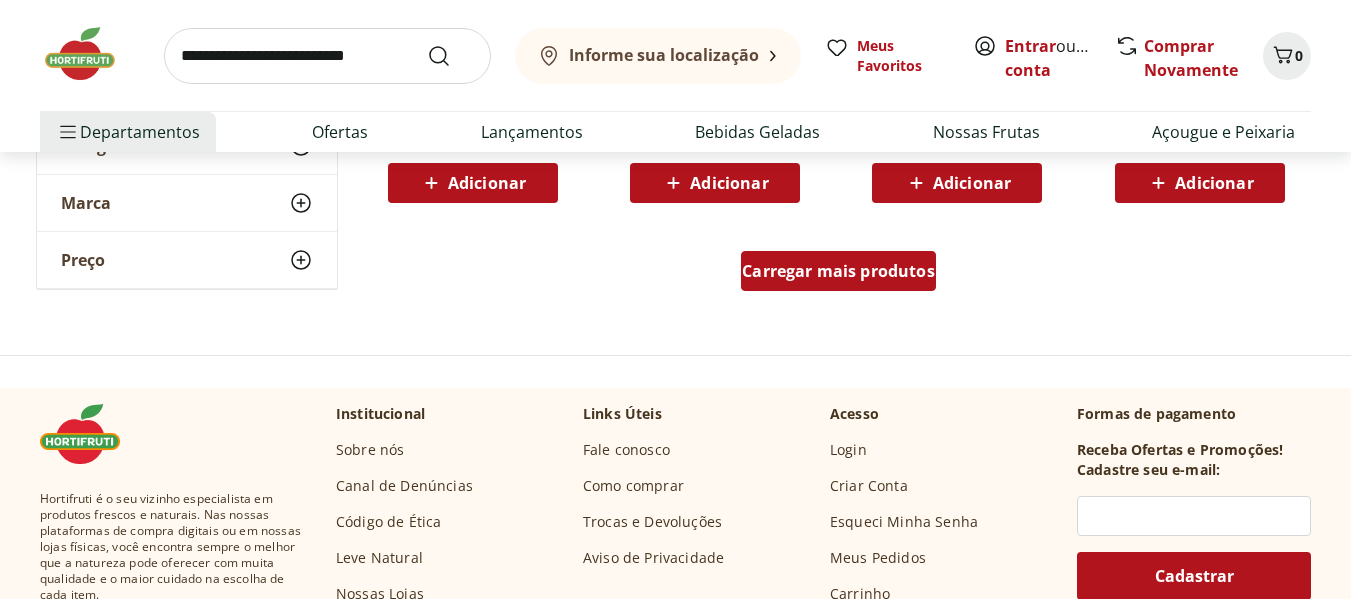 click on "Carregar mais produtos" at bounding box center (838, 271) 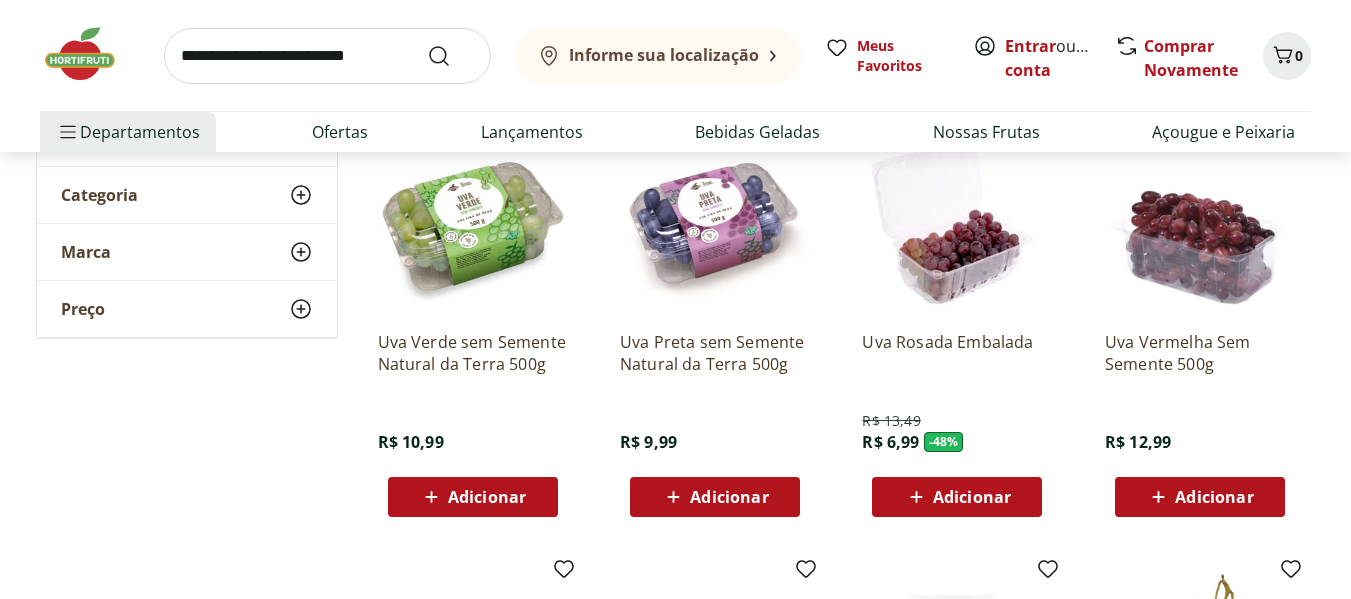 scroll, scrollTop: 300, scrollLeft: 0, axis: vertical 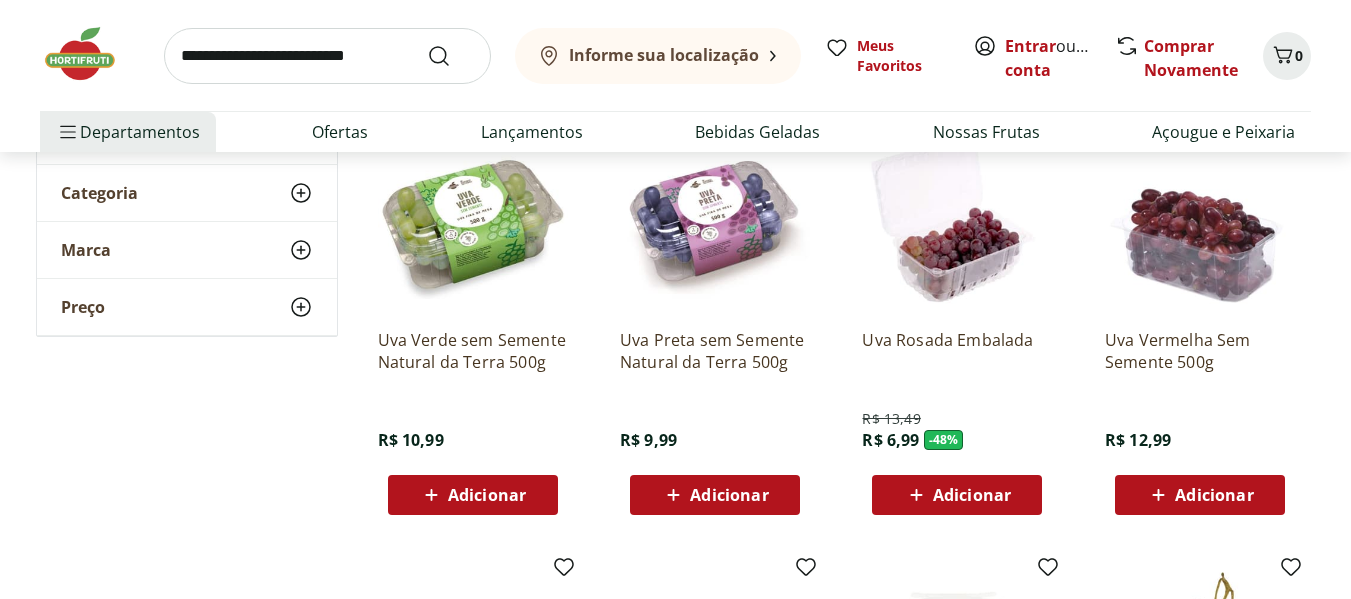 click on "Uva Rosada Embalada" at bounding box center [957, 351] 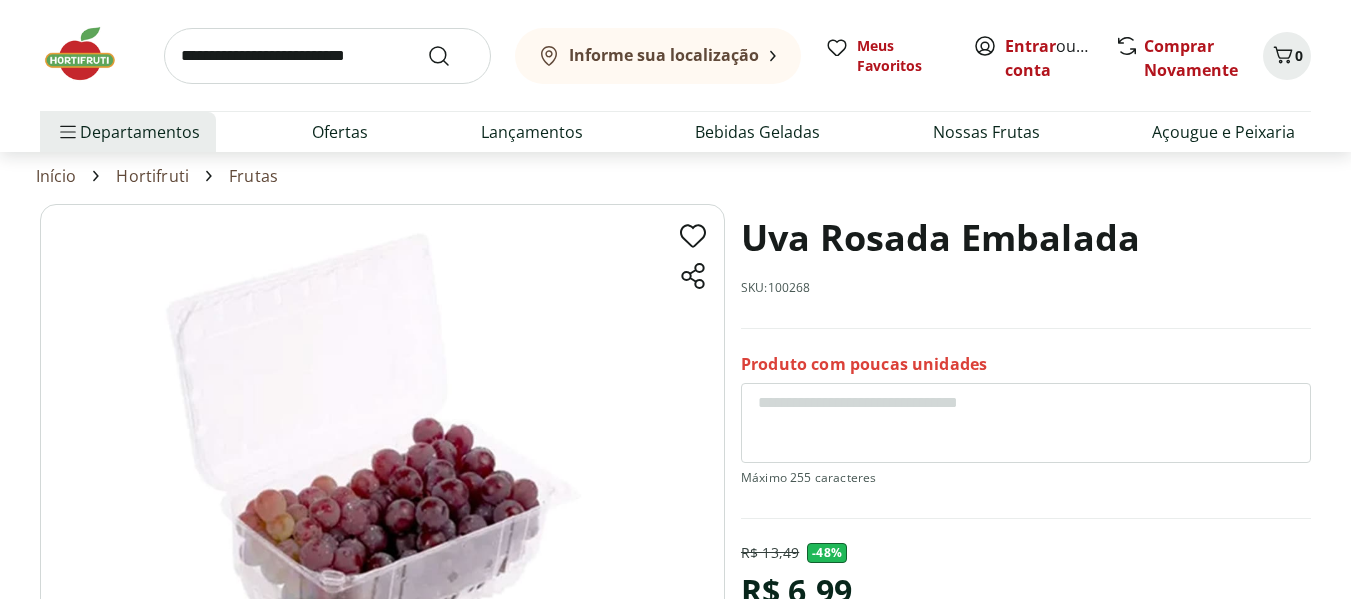scroll, scrollTop: 0, scrollLeft: 0, axis: both 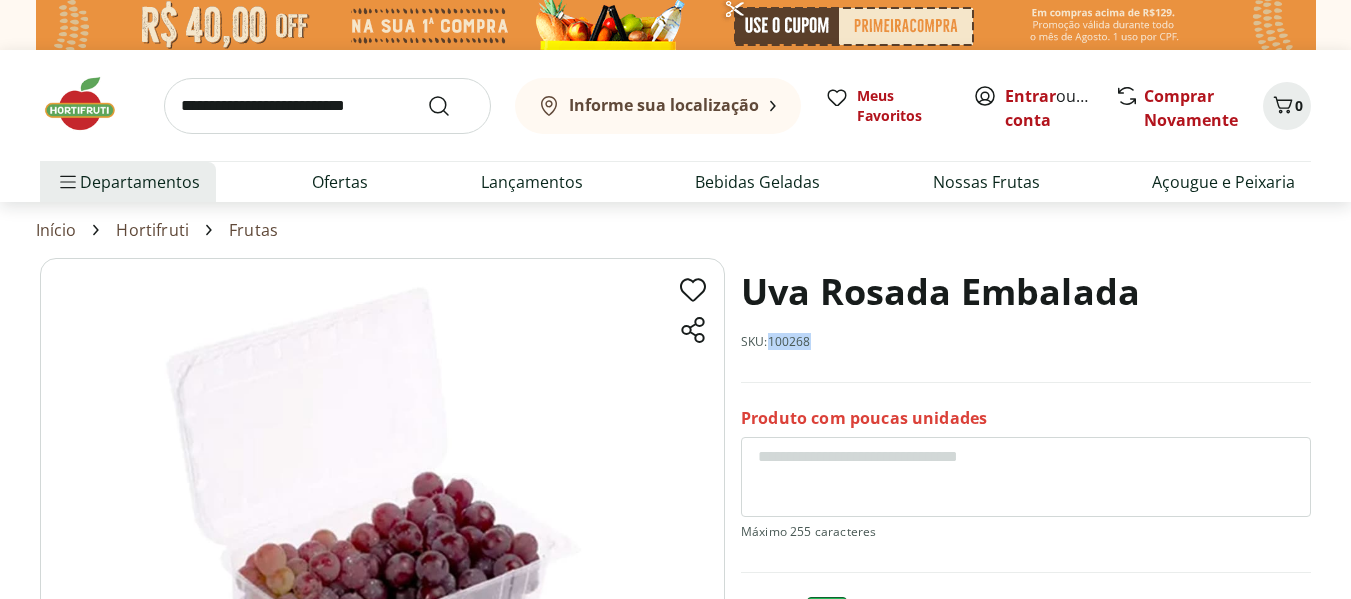 drag, startPoint x: 829, startPoint y: 343, endPoint x: 771, endPoint y: 345, distance: 58.034473 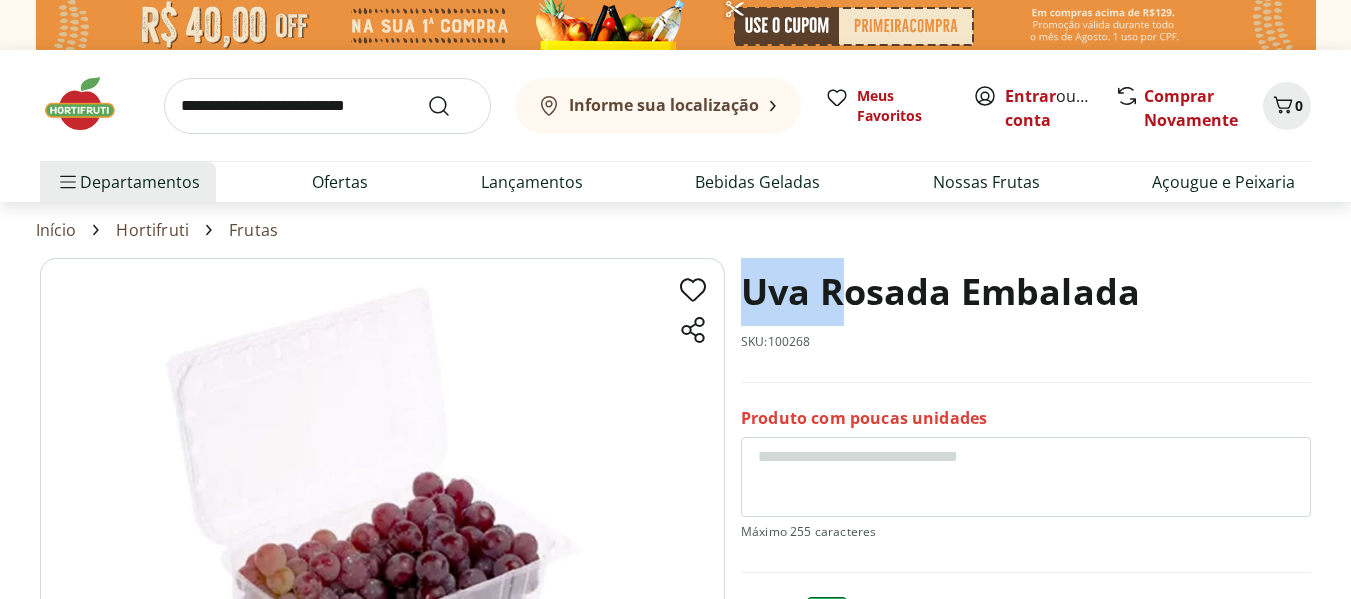 click on "Uva Rosada Embalada SKU:  100268 Produto com poucas unidades R$ 6,99 Adicionar Uva Rosada Embalada R$ 6,99 Adicionar" at bounding box center (675, 592) 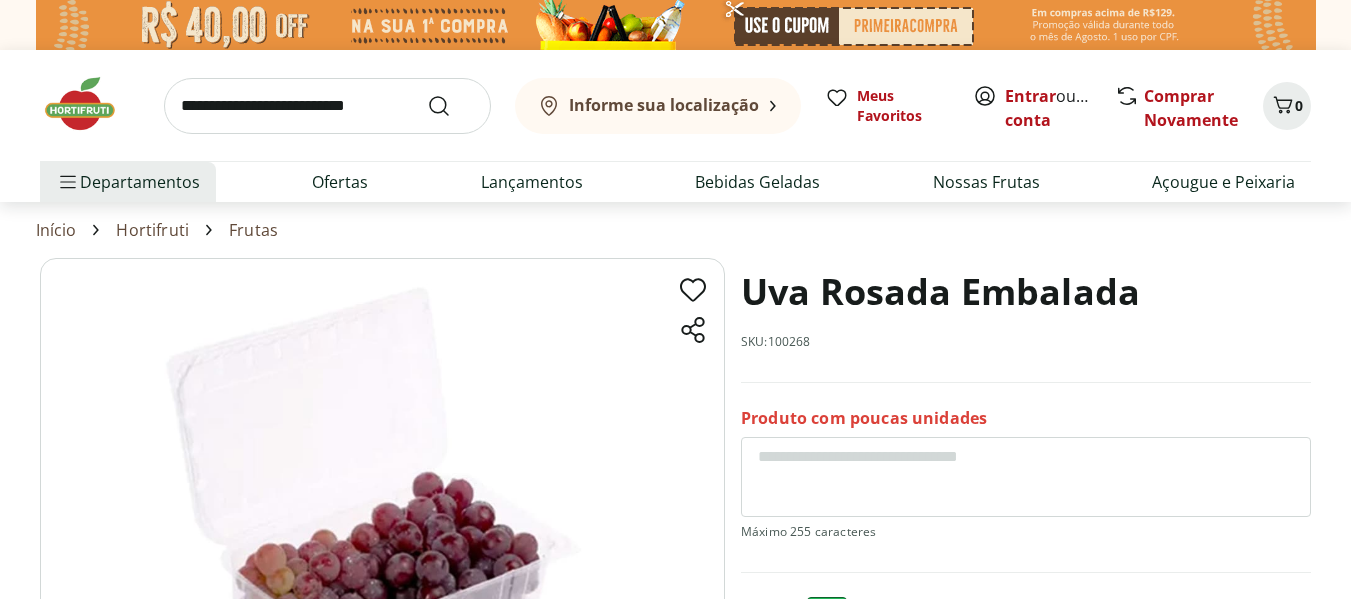 click on "Uva Rosada Embalada SKU:  100268" at bounding box center [1026, 320] 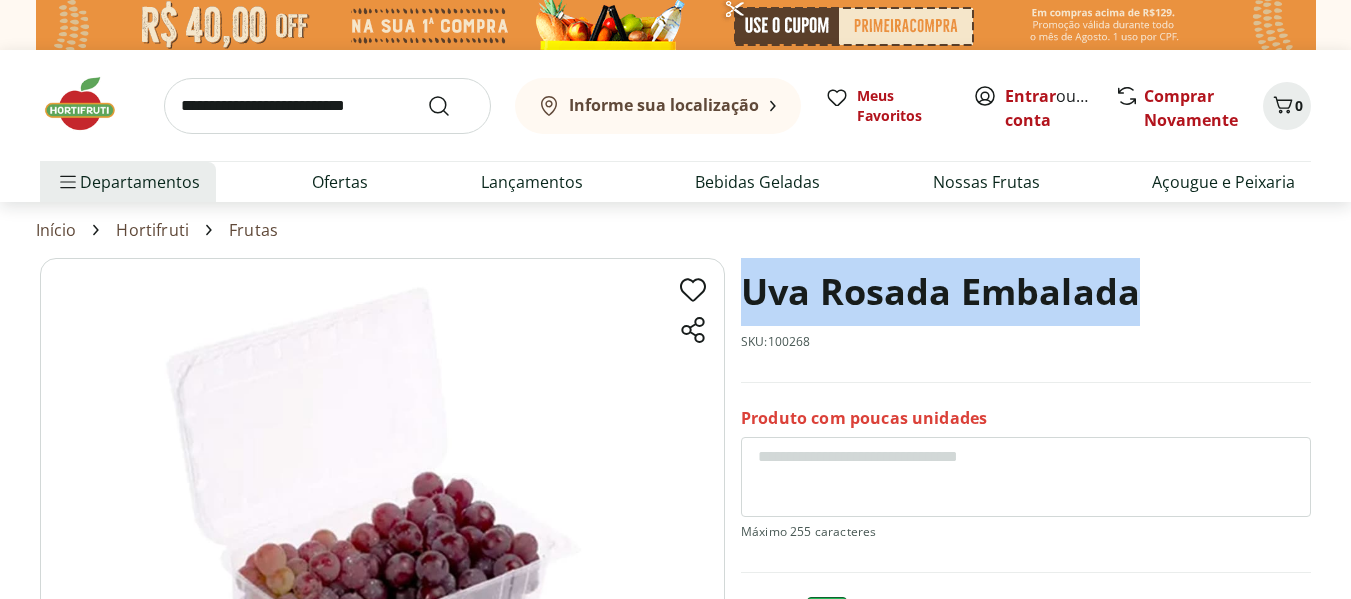 drag, startPoint x: 1136, startPoint y: 307, endPoint x: 745, endPoint y: 283, distance: 391.73587 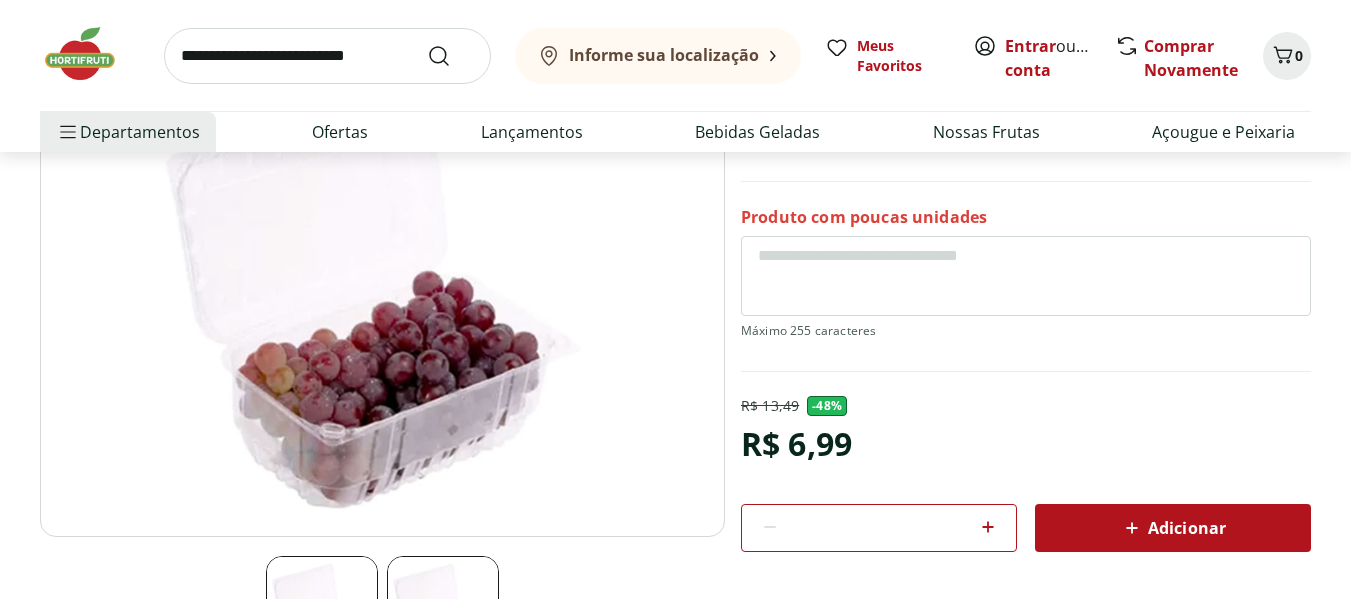 scroll, scrollTop: 200, scrollLeft: 0, axis: vertical 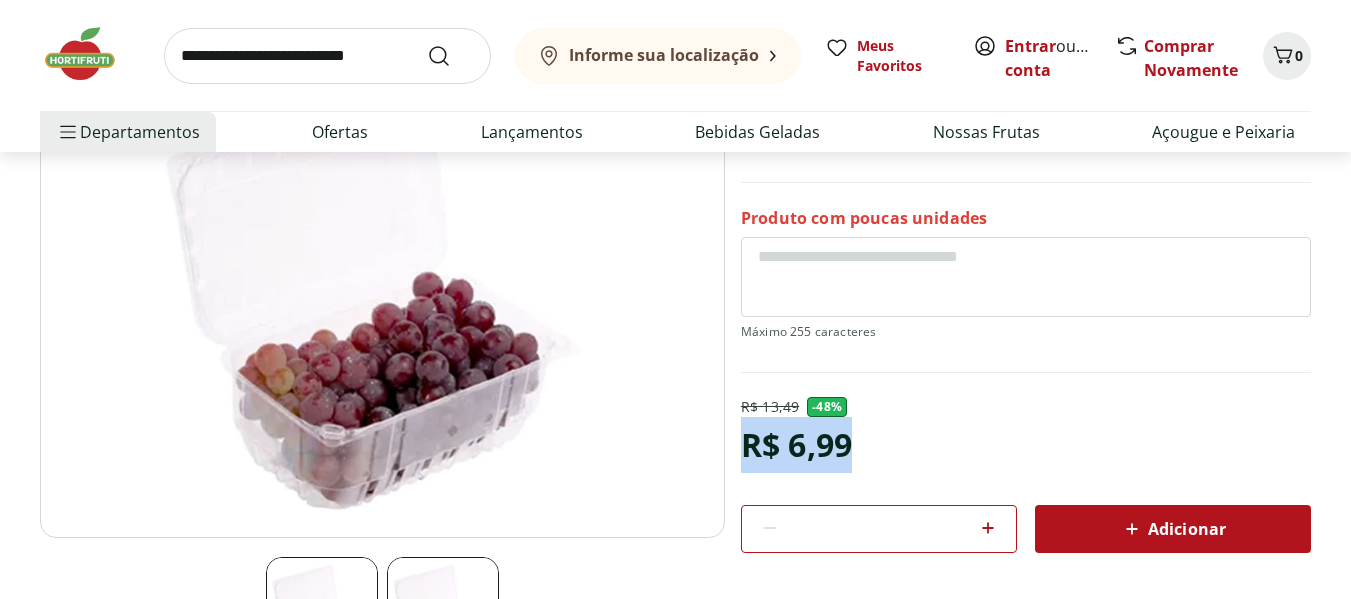 drag, startPoint x: 869, startPoint y: 445, endPoint x: 733, endPoint y: 442, distance: 136.03308 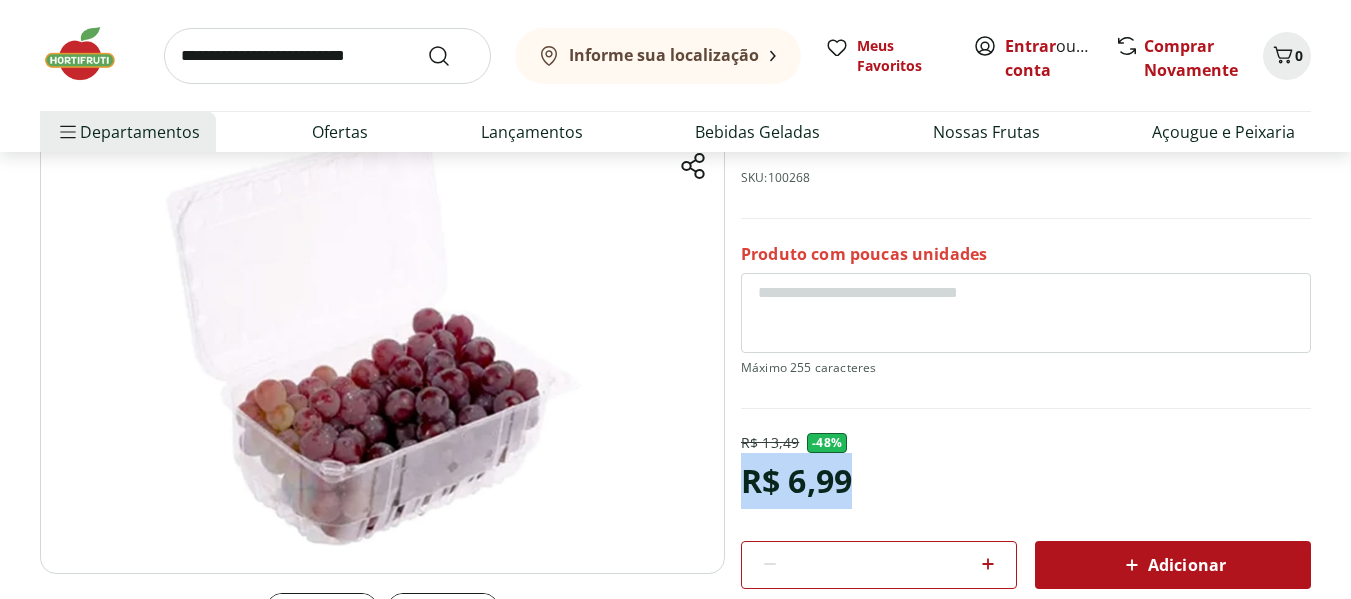 scroll, scrollTop: 200, scrollLeft: 0, axis: vertical 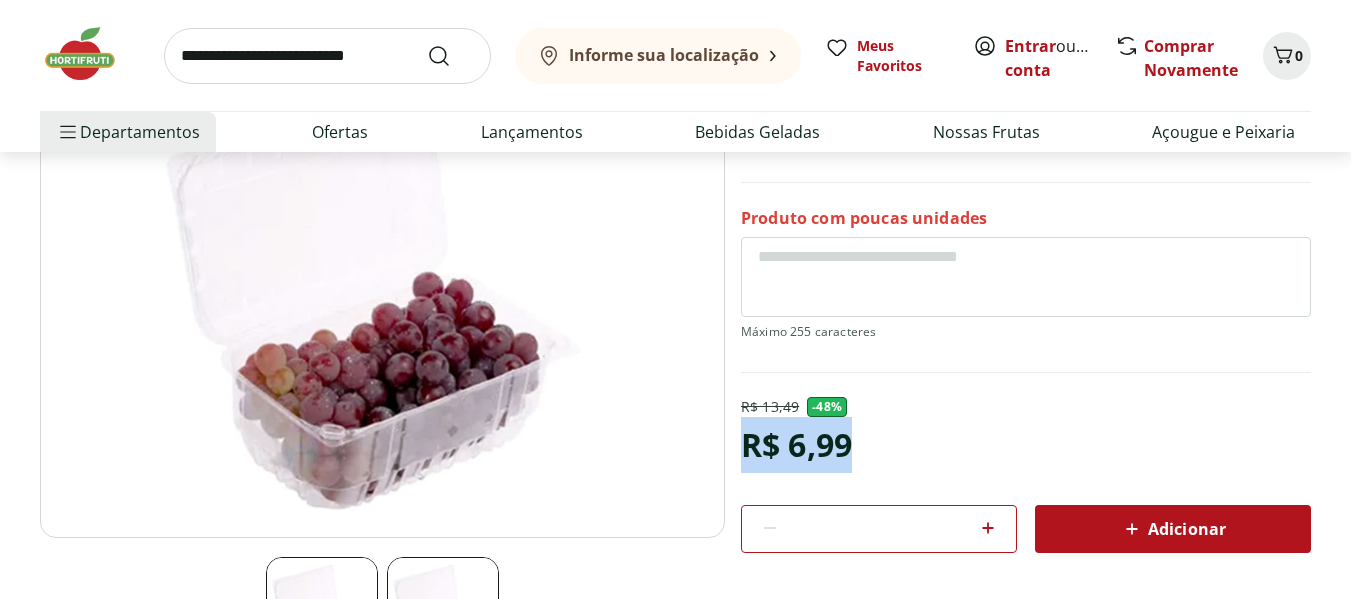 click on "R$ 6,99" at bounding box center [796, 445] 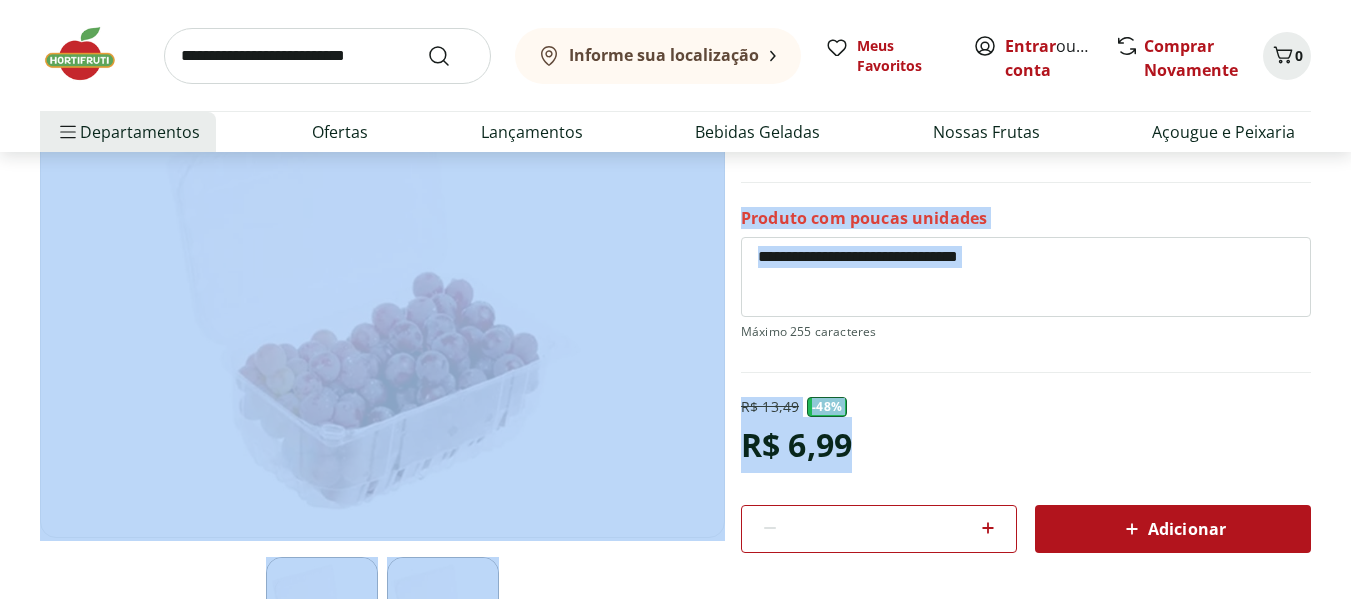 drag, startPoint x: 851, startPoint y: 451, endPoint x: 731, endPoint y: 445, distance: 120.14991 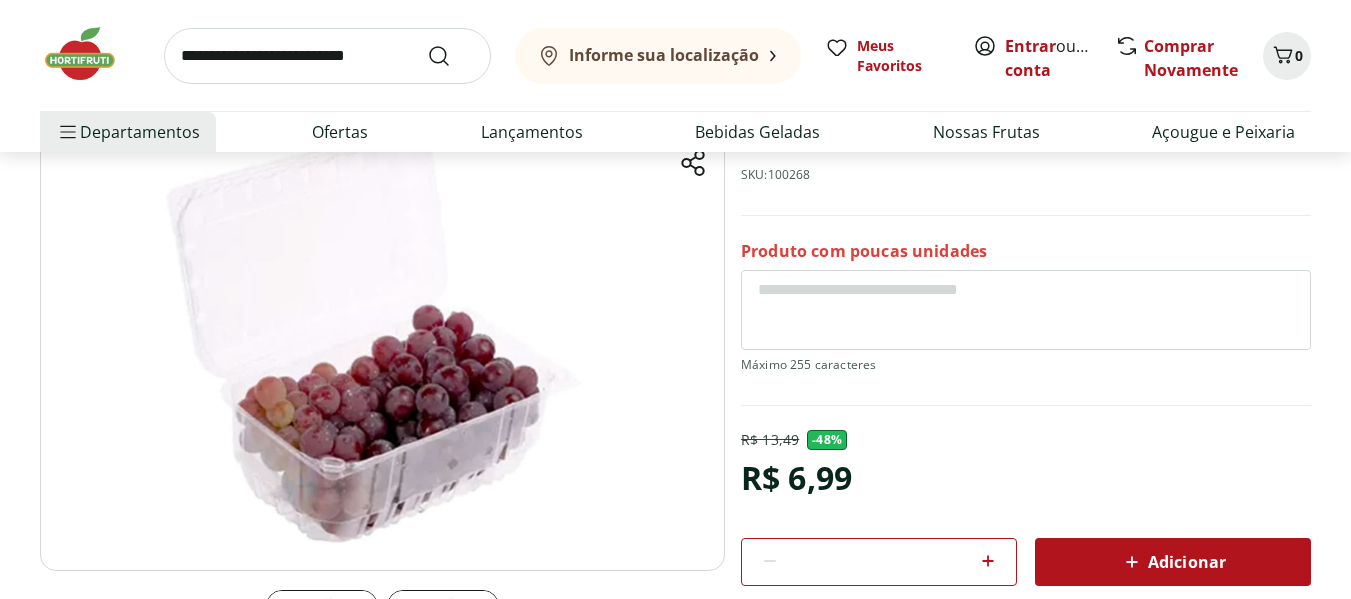 scroll, scrollTop: 0, scrollLeft: 0, axis: both 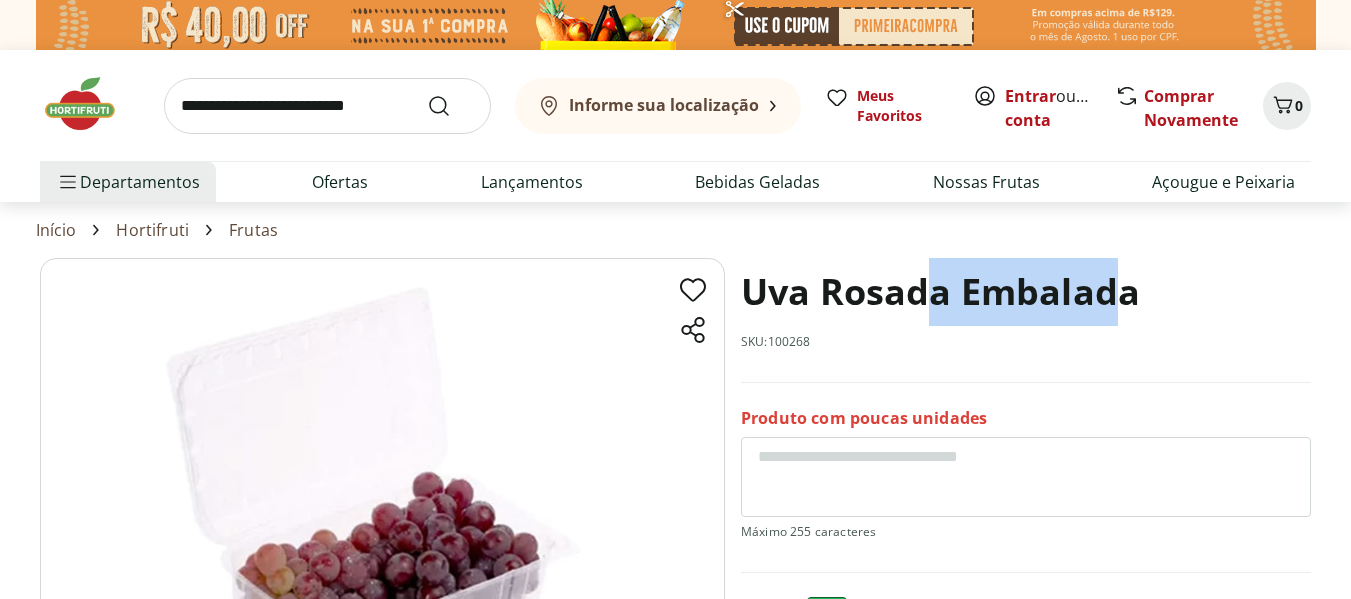drag, startPoint x: 1125, startPoint y: 288, endPoint x: 938, endPoint y: 301, distance: 187.45132 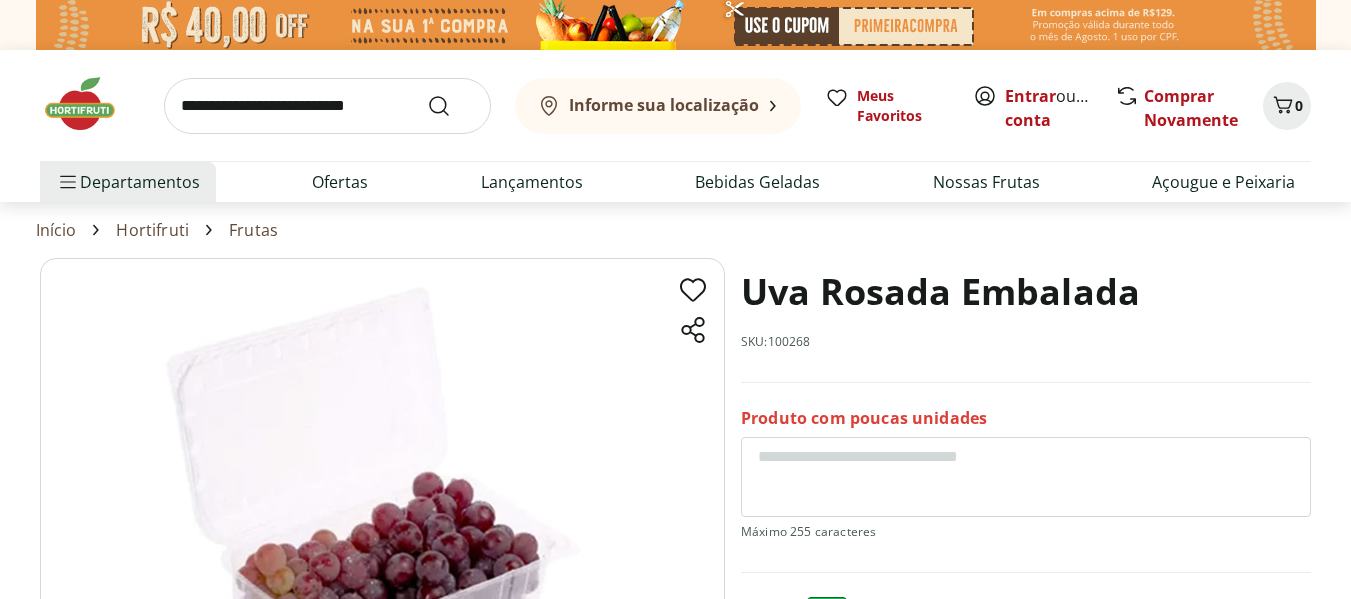 click on "Uva Rosada Embalada" at bounding box center (940, 292) 